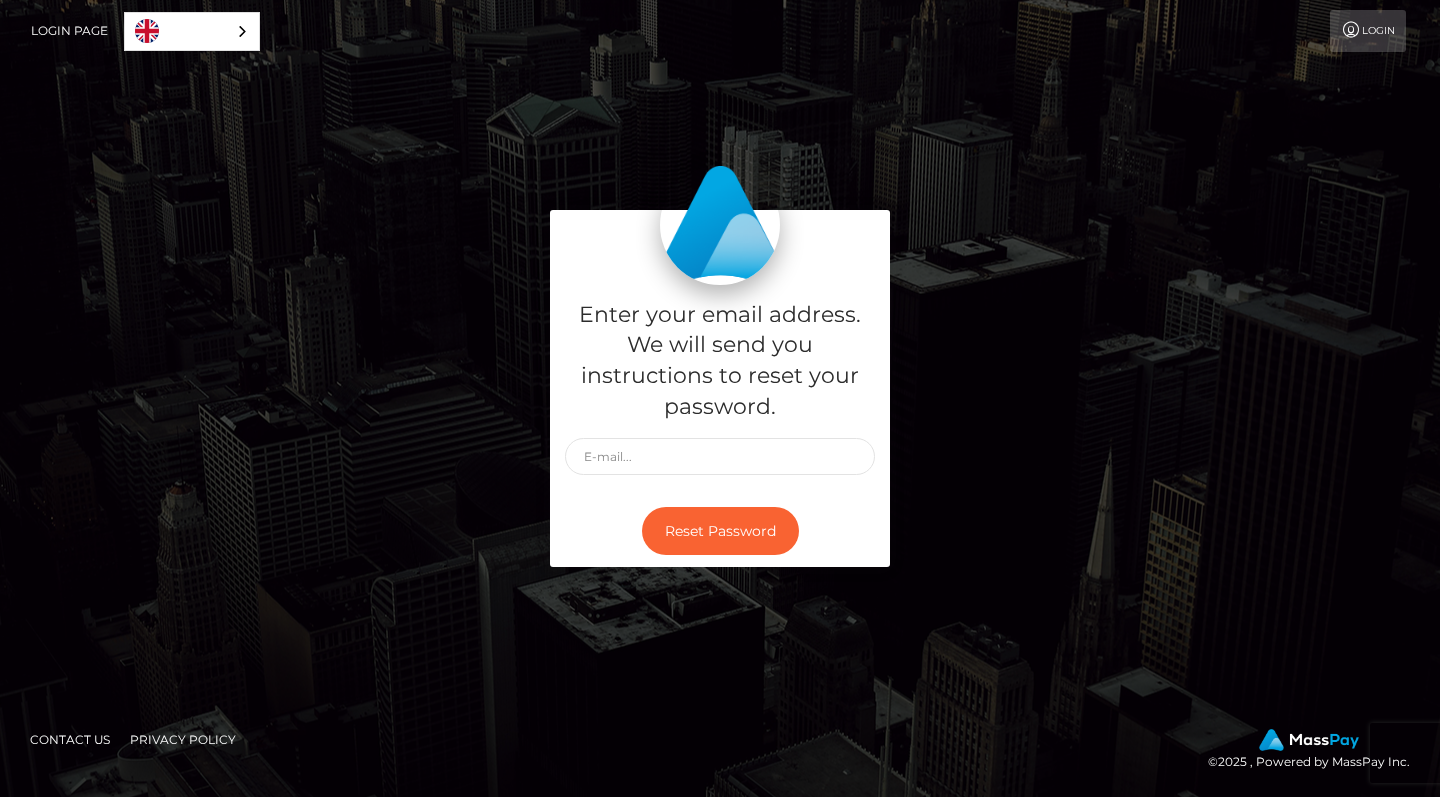 scroll, scrollTop: 0, scrollLeft: 0, axis: both 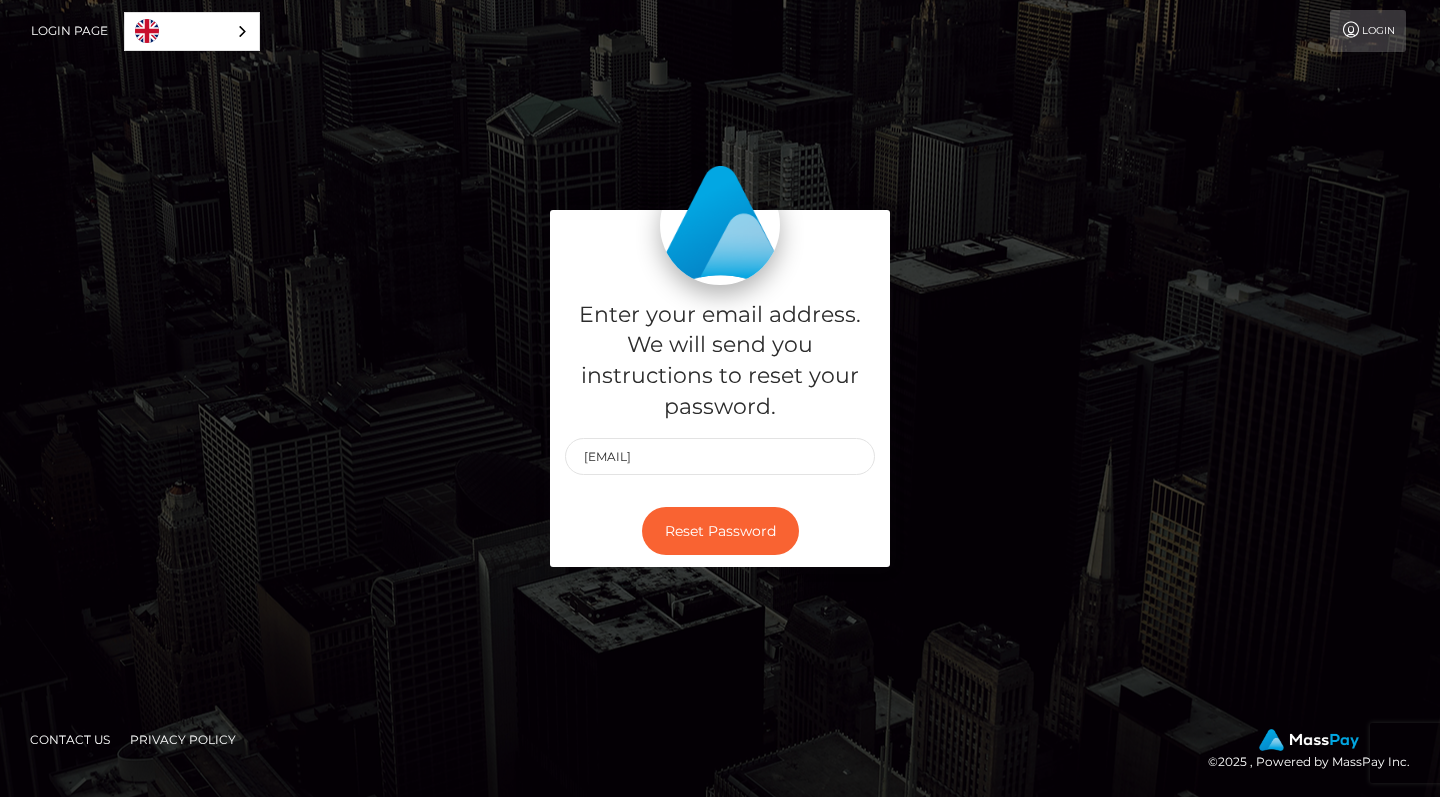 click on "Login Page" at bounding box center [69, 31] 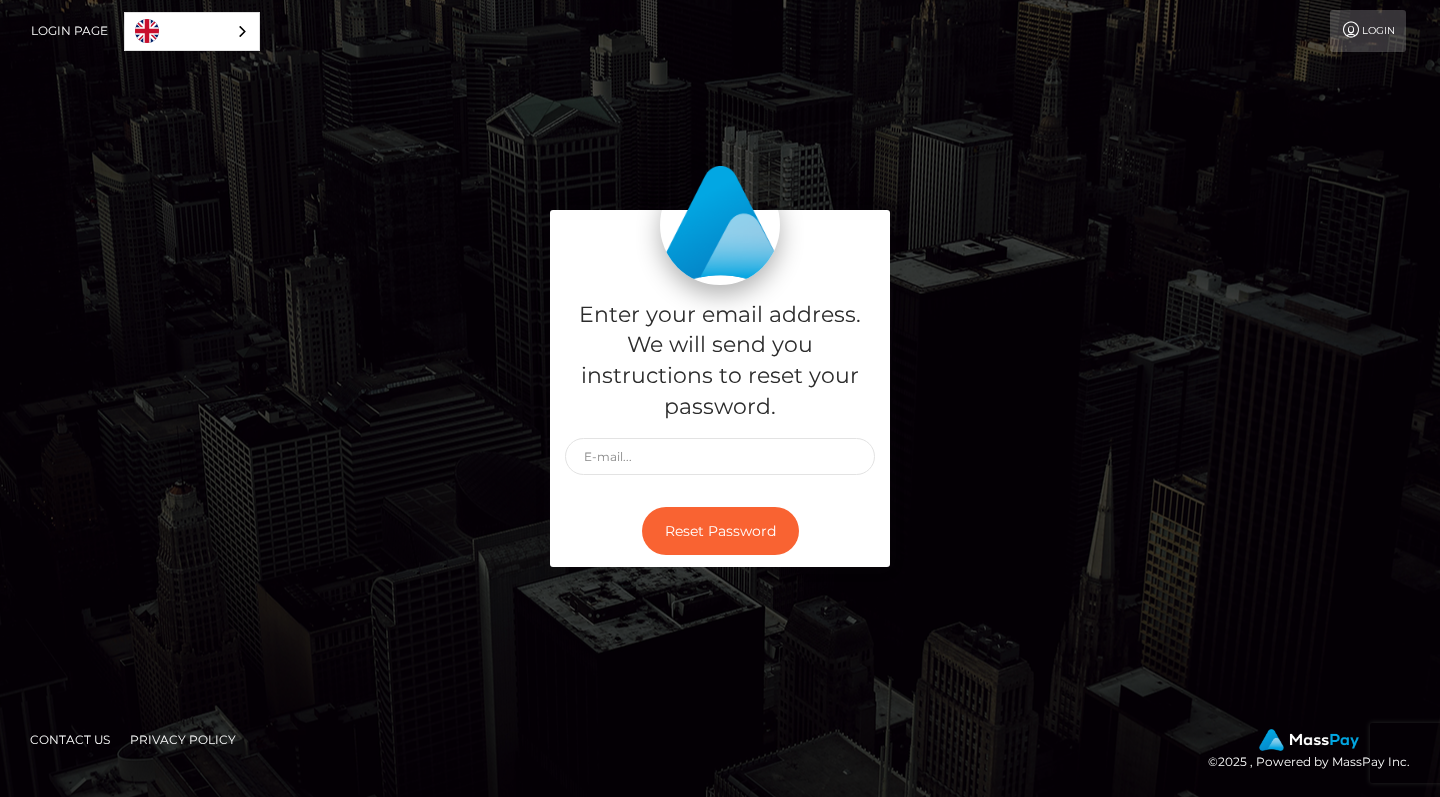 scroll, scrollTop: 0, scrollLeft: 0, axis: both 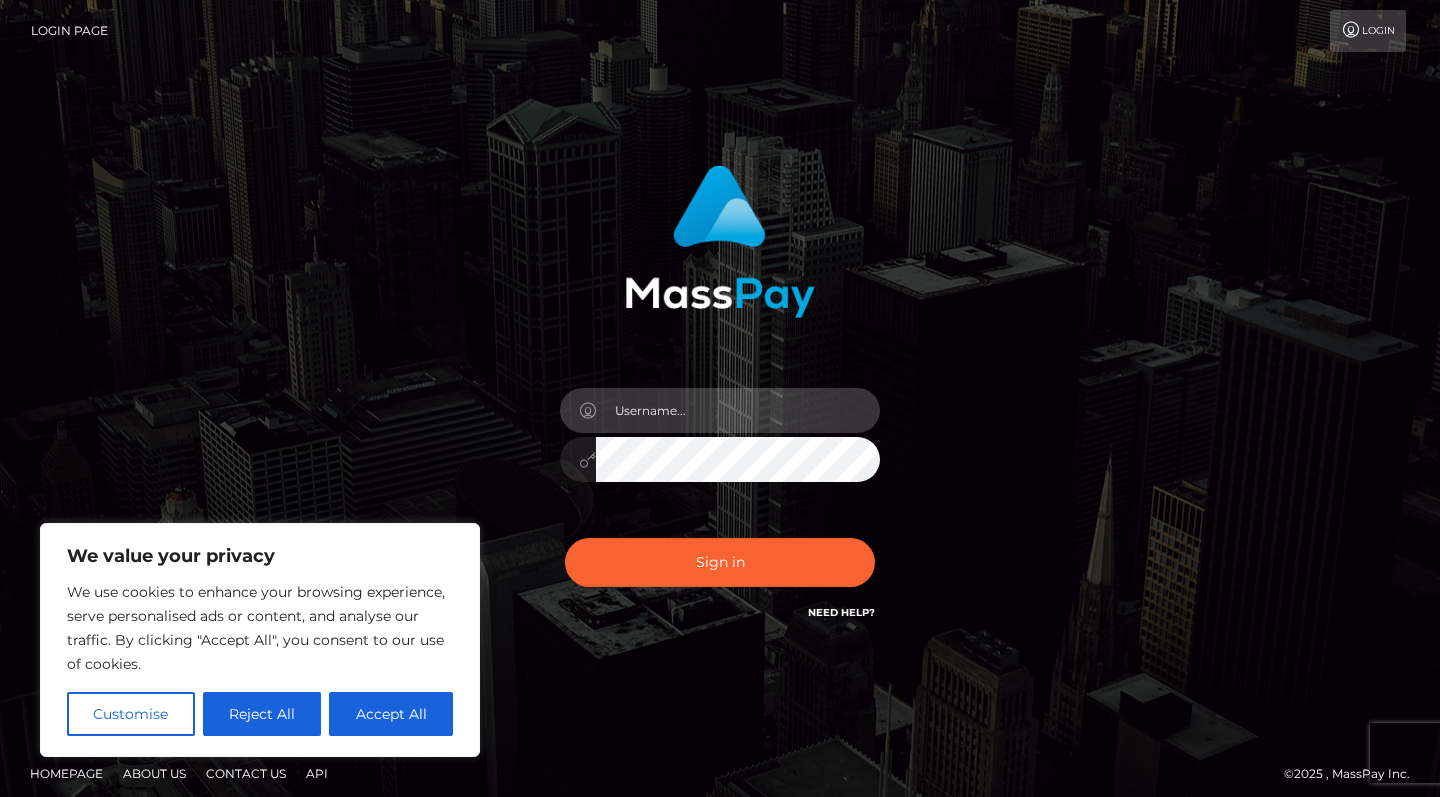 type on "theogd0lly@gmail.com" 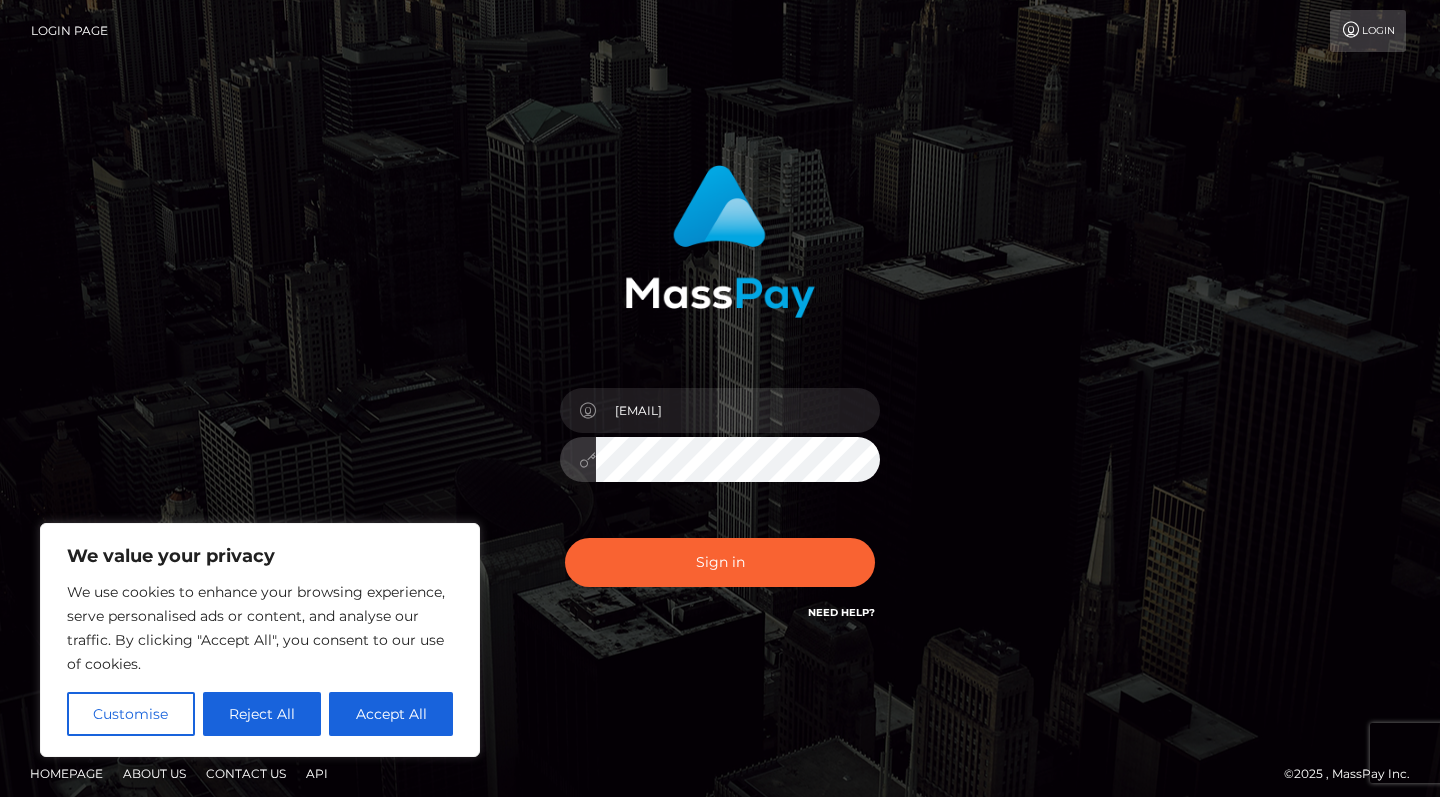 click on "Sign in" at bounding box center (720, 562) 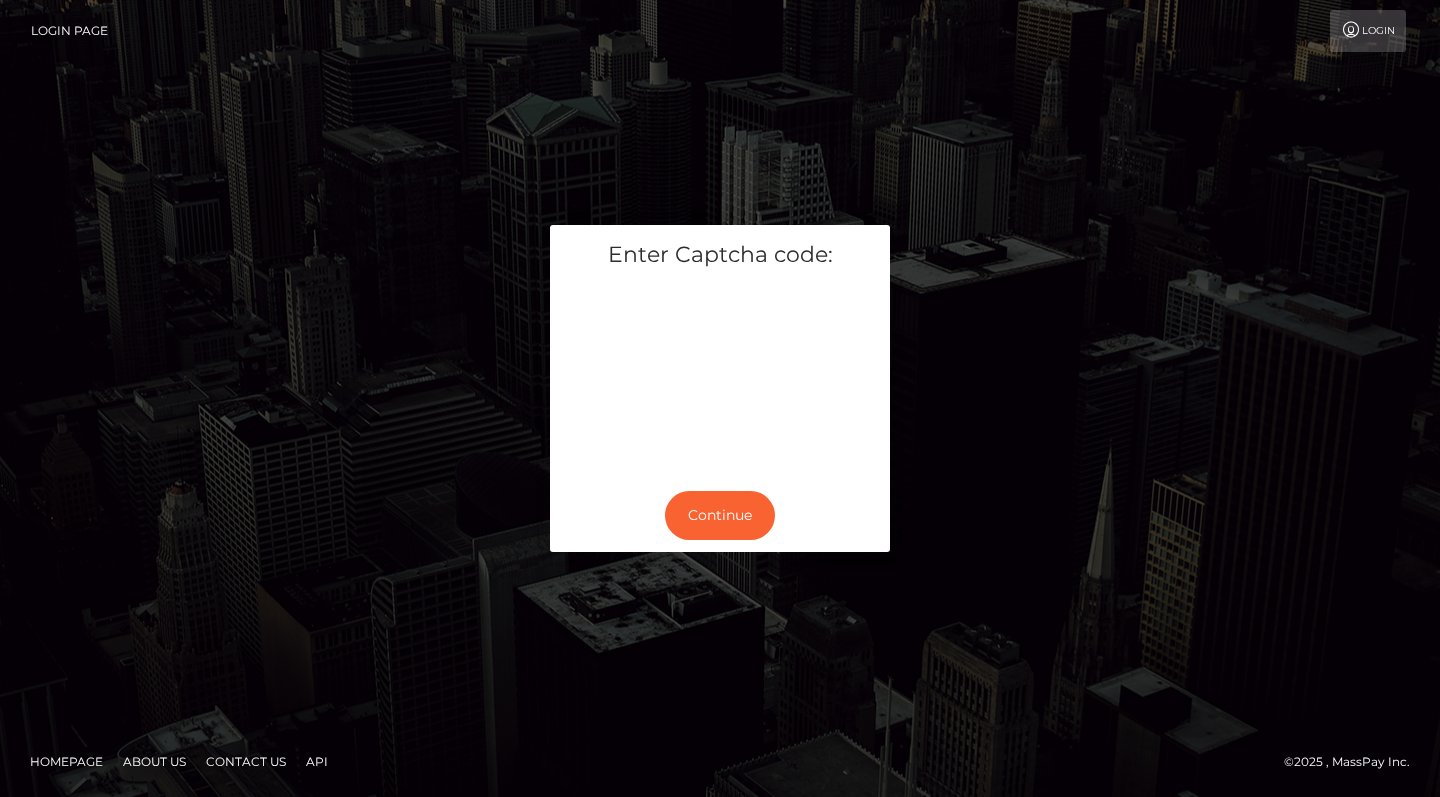 scroll, scrollTop: 0, scrollLeft: 0, axis: both 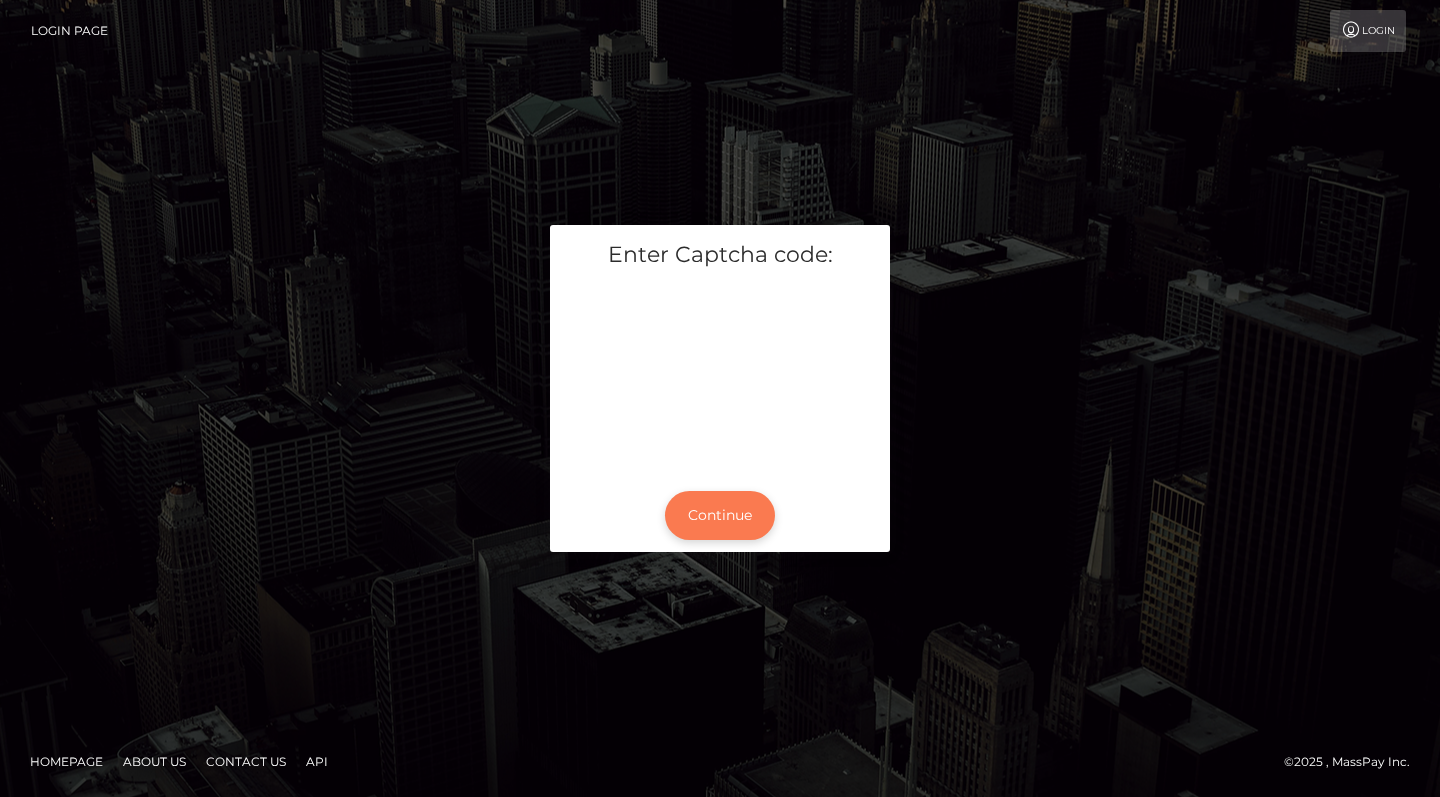 click on "Continue" at bounding box center [720, 515] 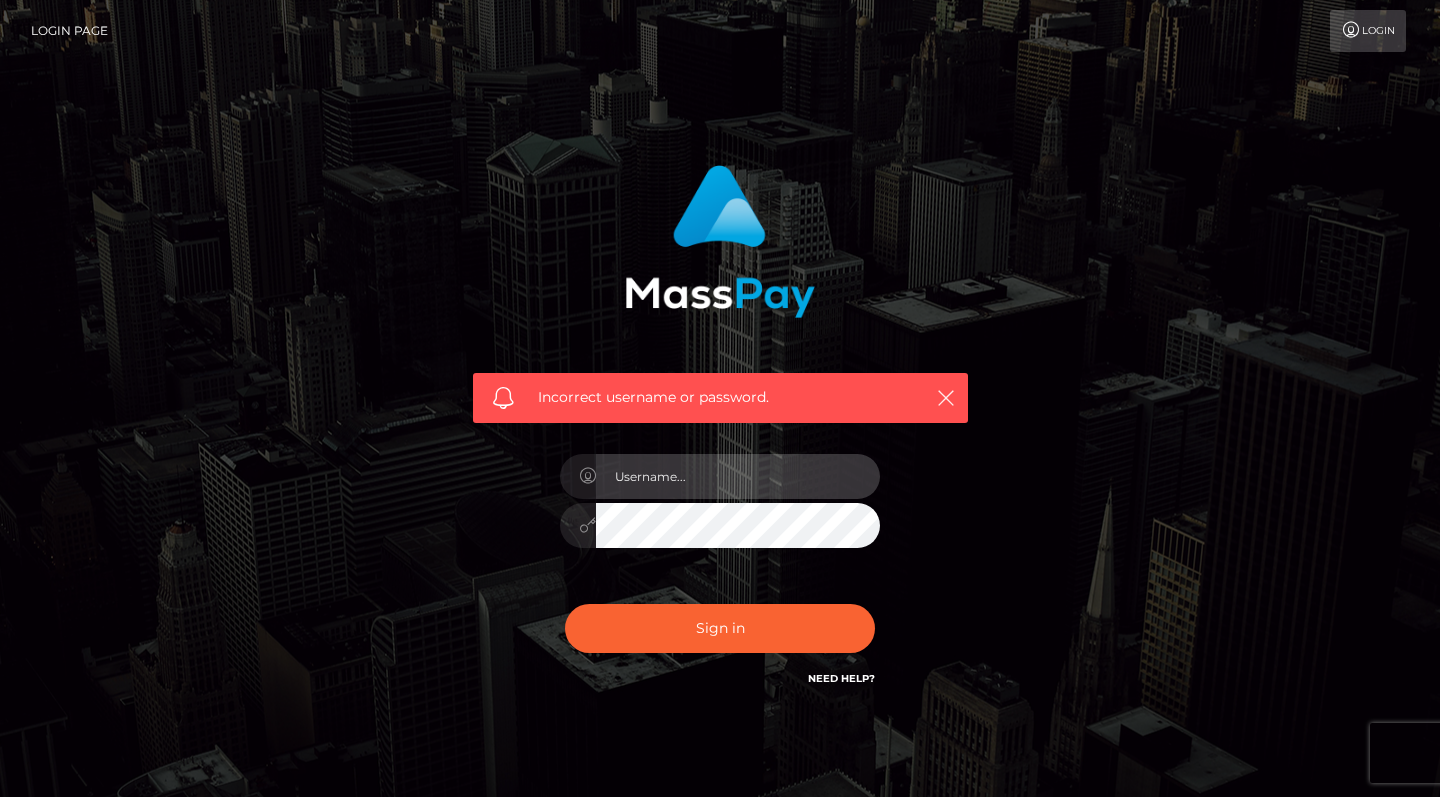 scroll, scrollTop: 0, scrollLeft: 0, axis: both 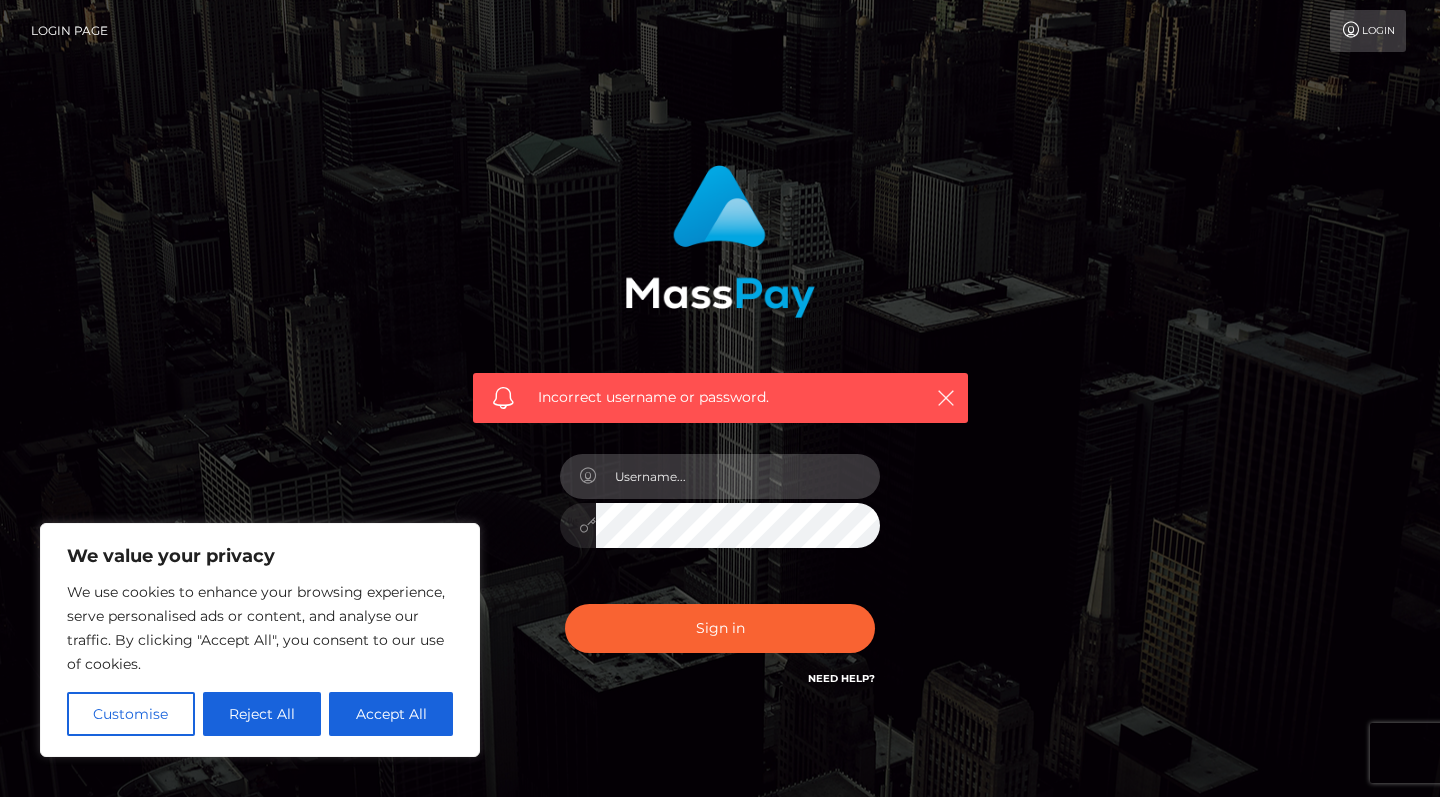 type on "theogd0lly@gmail.com" 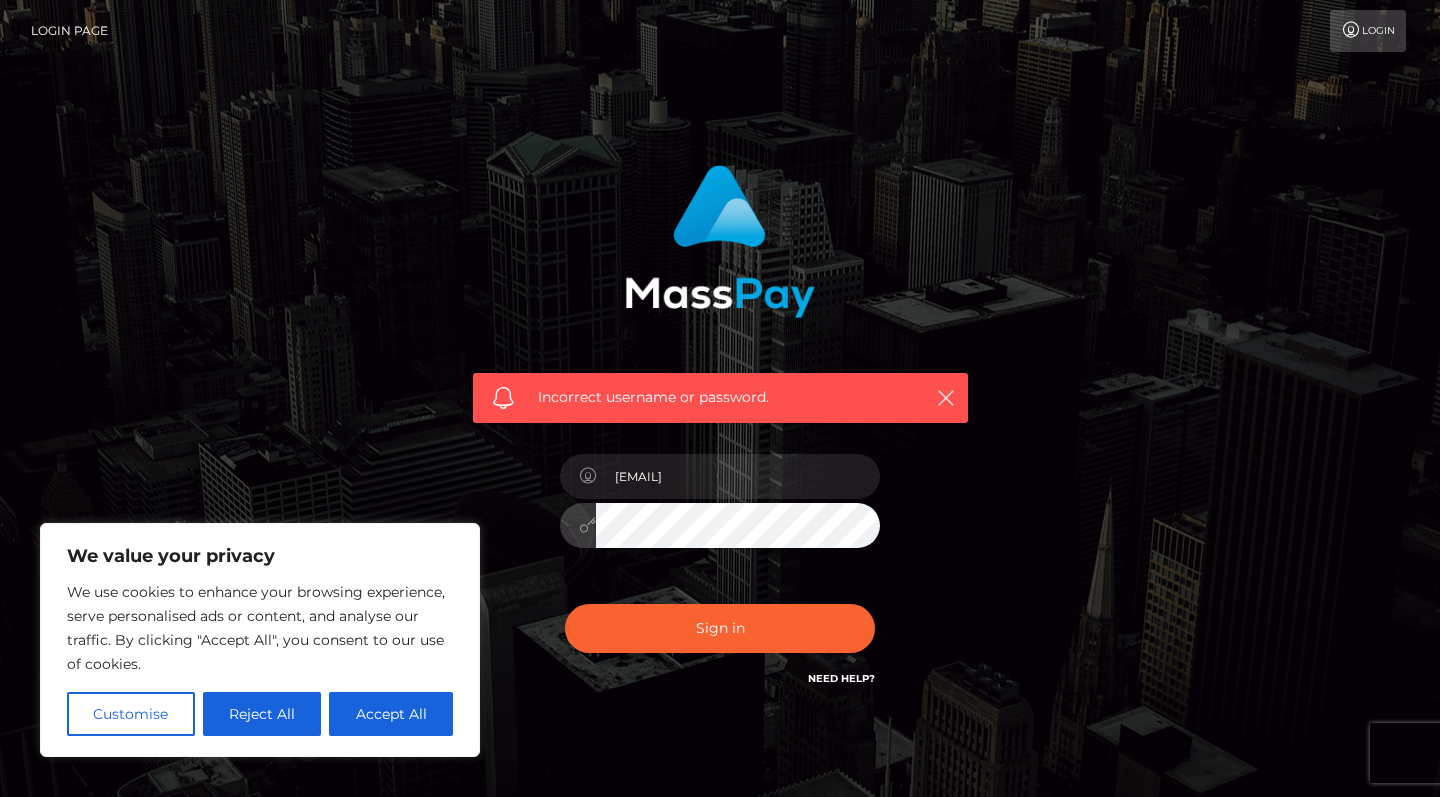 click on "Sign in" at bounding box center (720, 628) 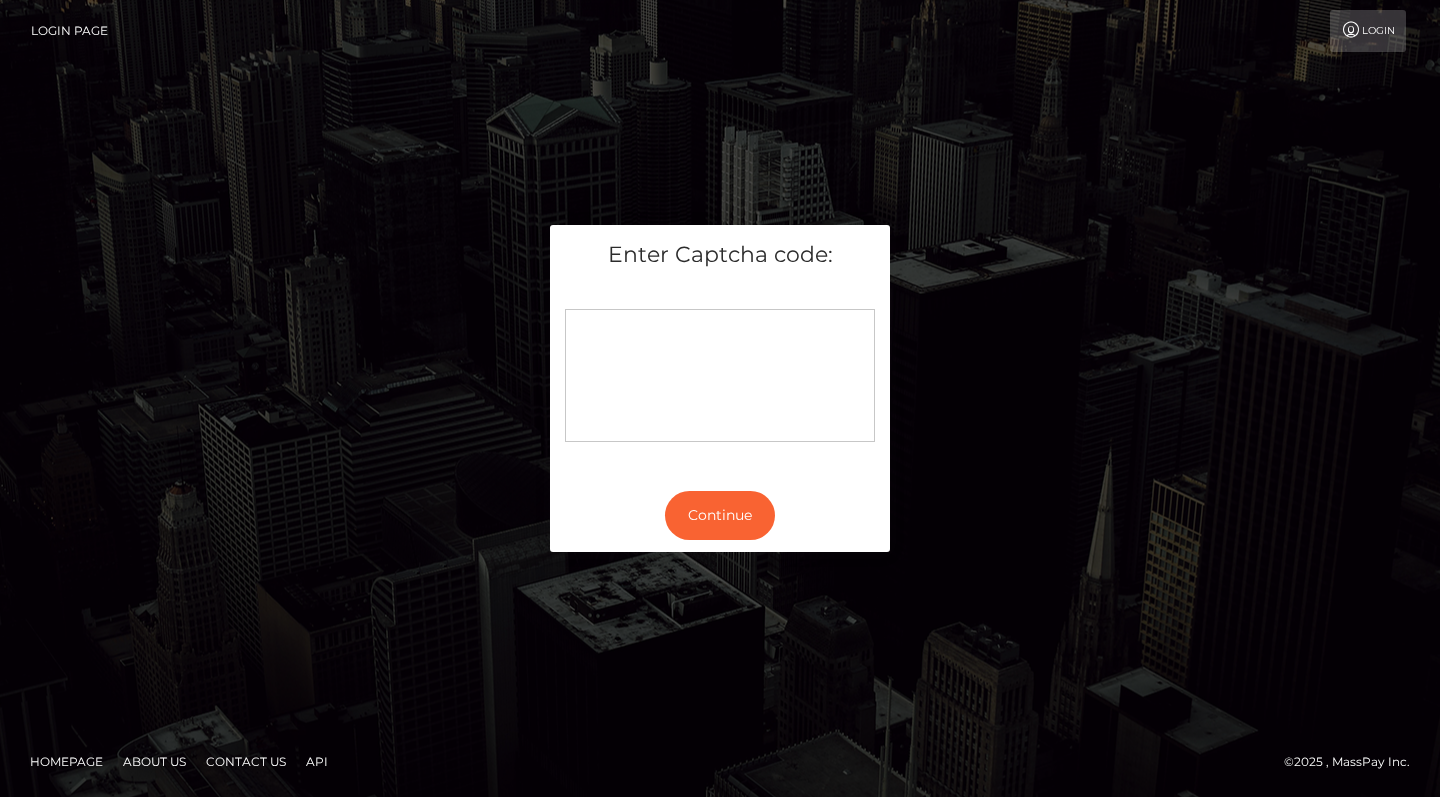 scroll, scrollTop: 0, scrollLeft: 0, axis: both 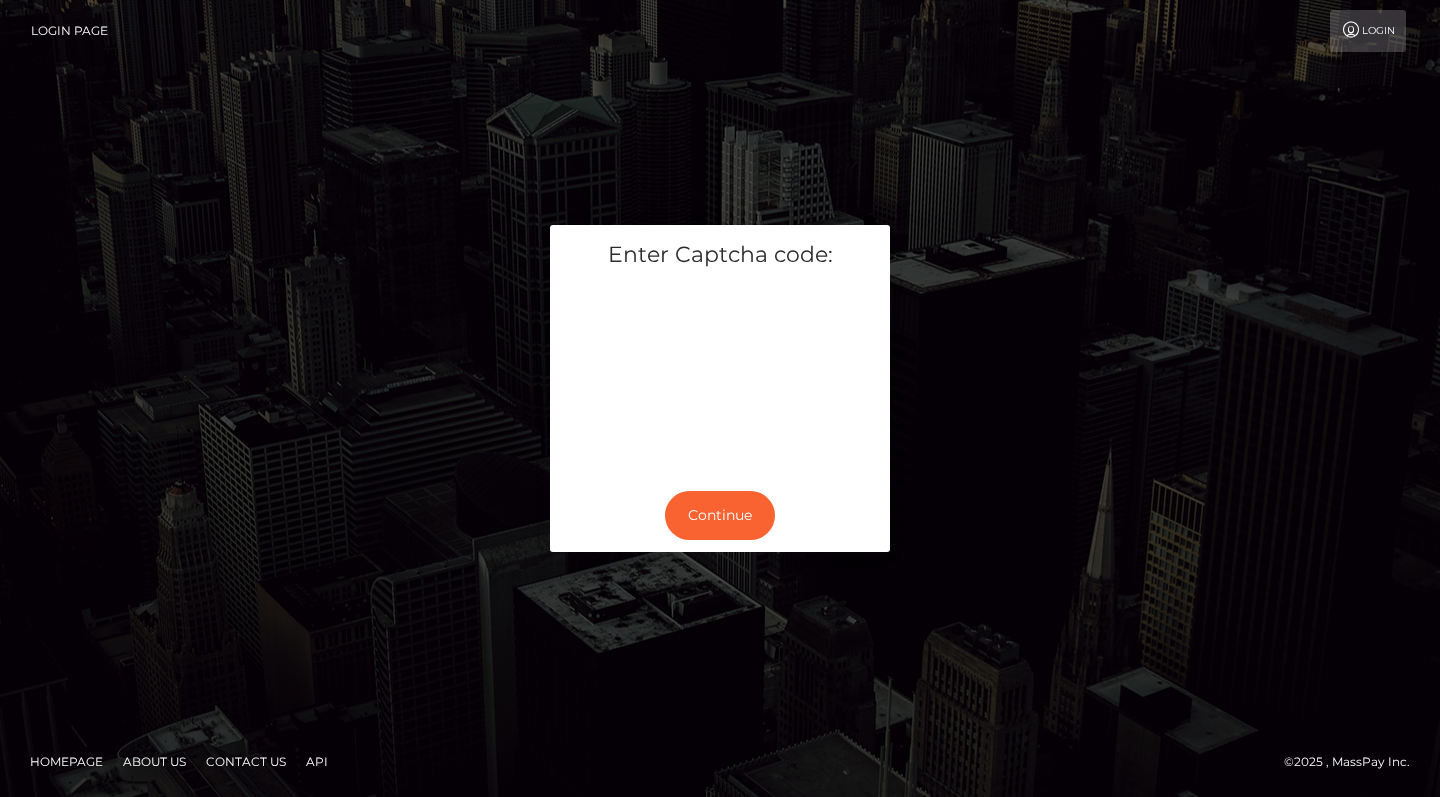 click on "Login" at bounding box center (1368, 31) 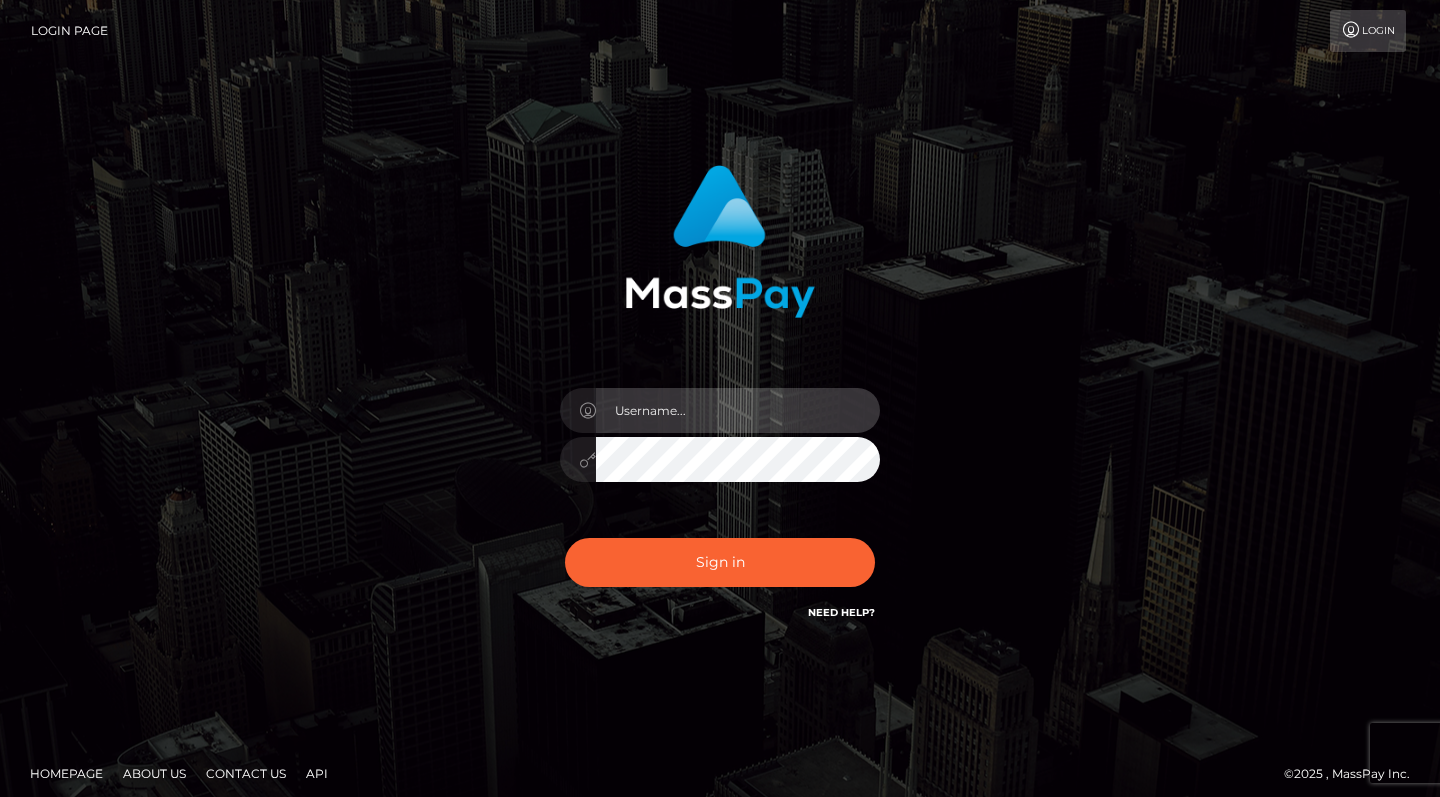 scroll, scrollTop: 0, scrollLeft: 0, axis: both 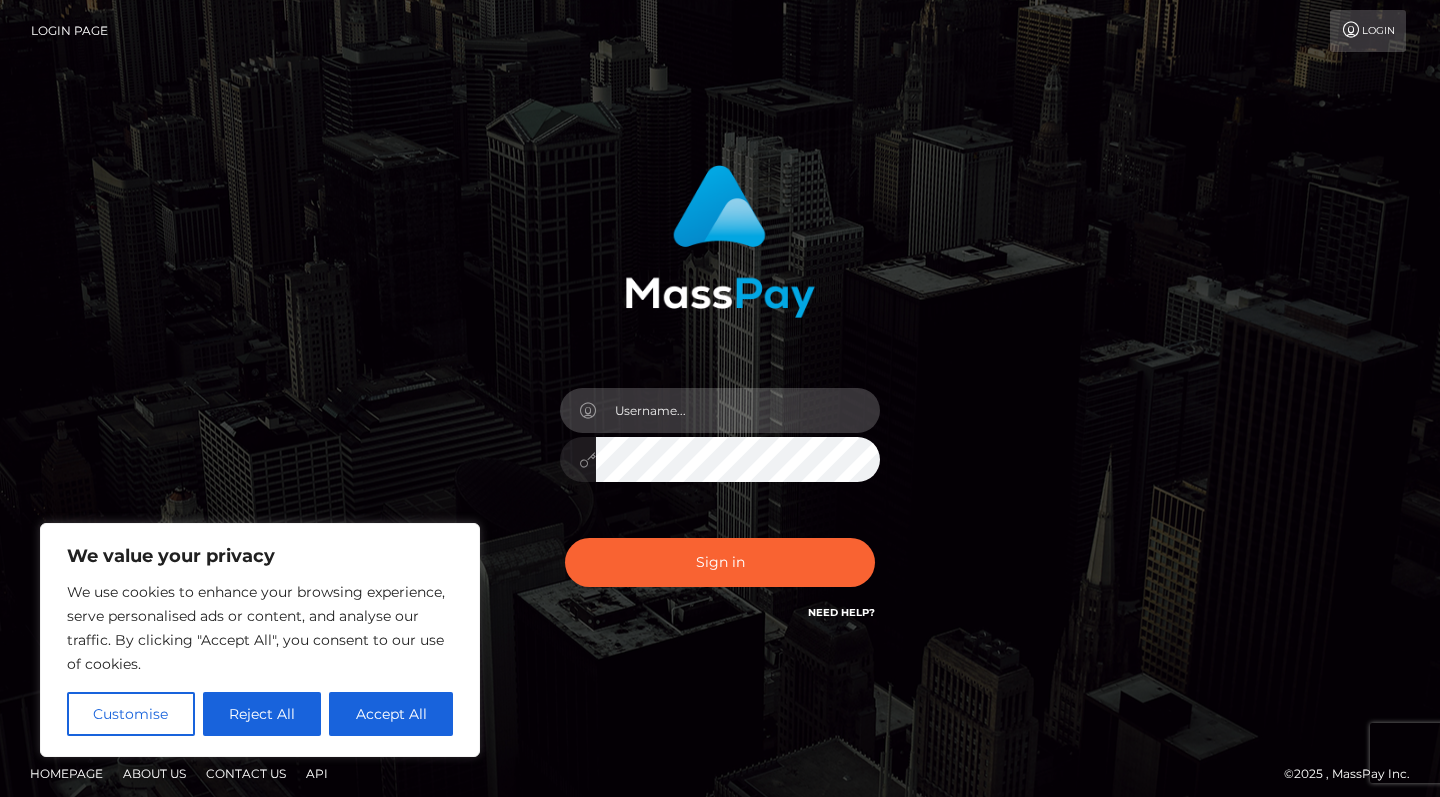 type on "[EMAIL]" 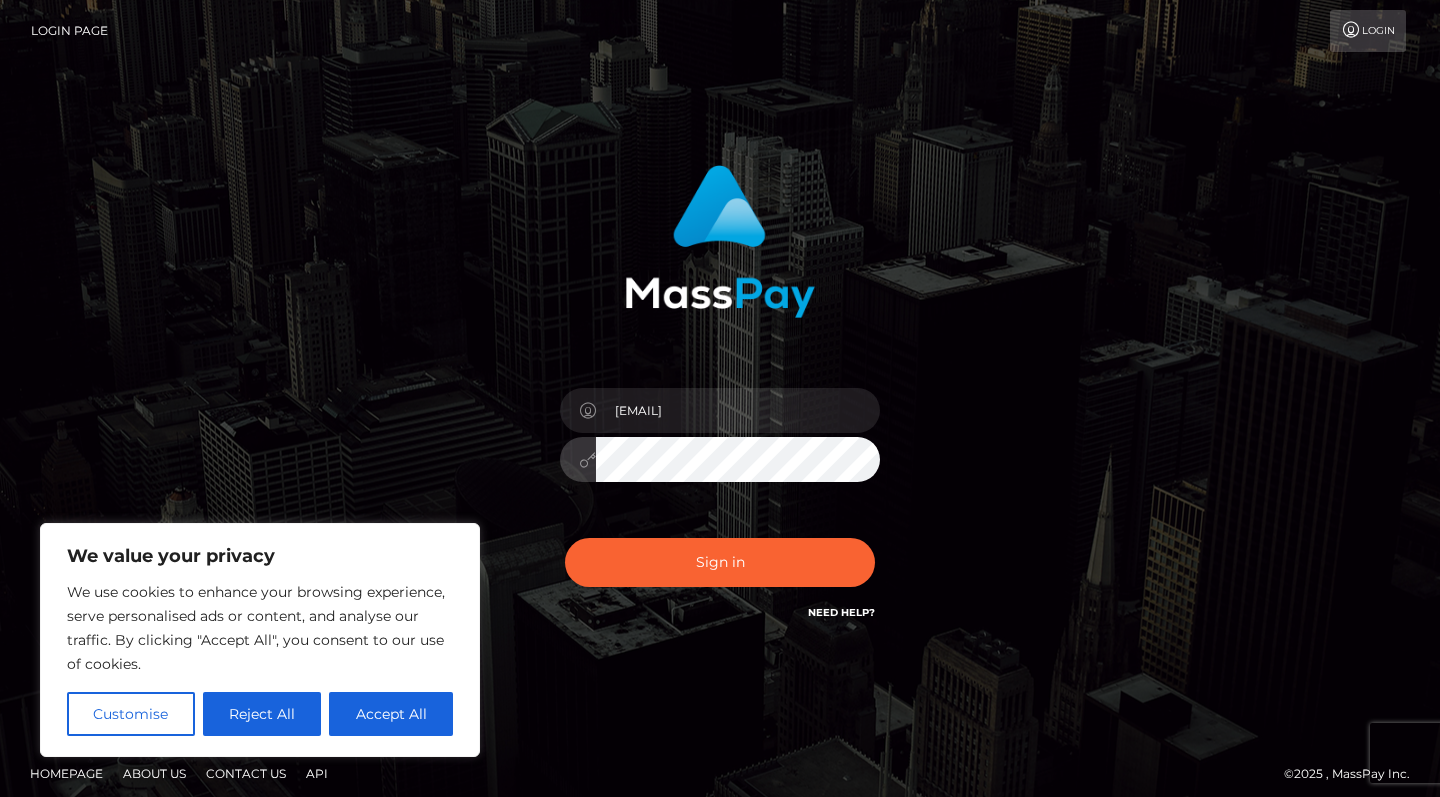 click on "Sign in" at bounding box center [720, 562] 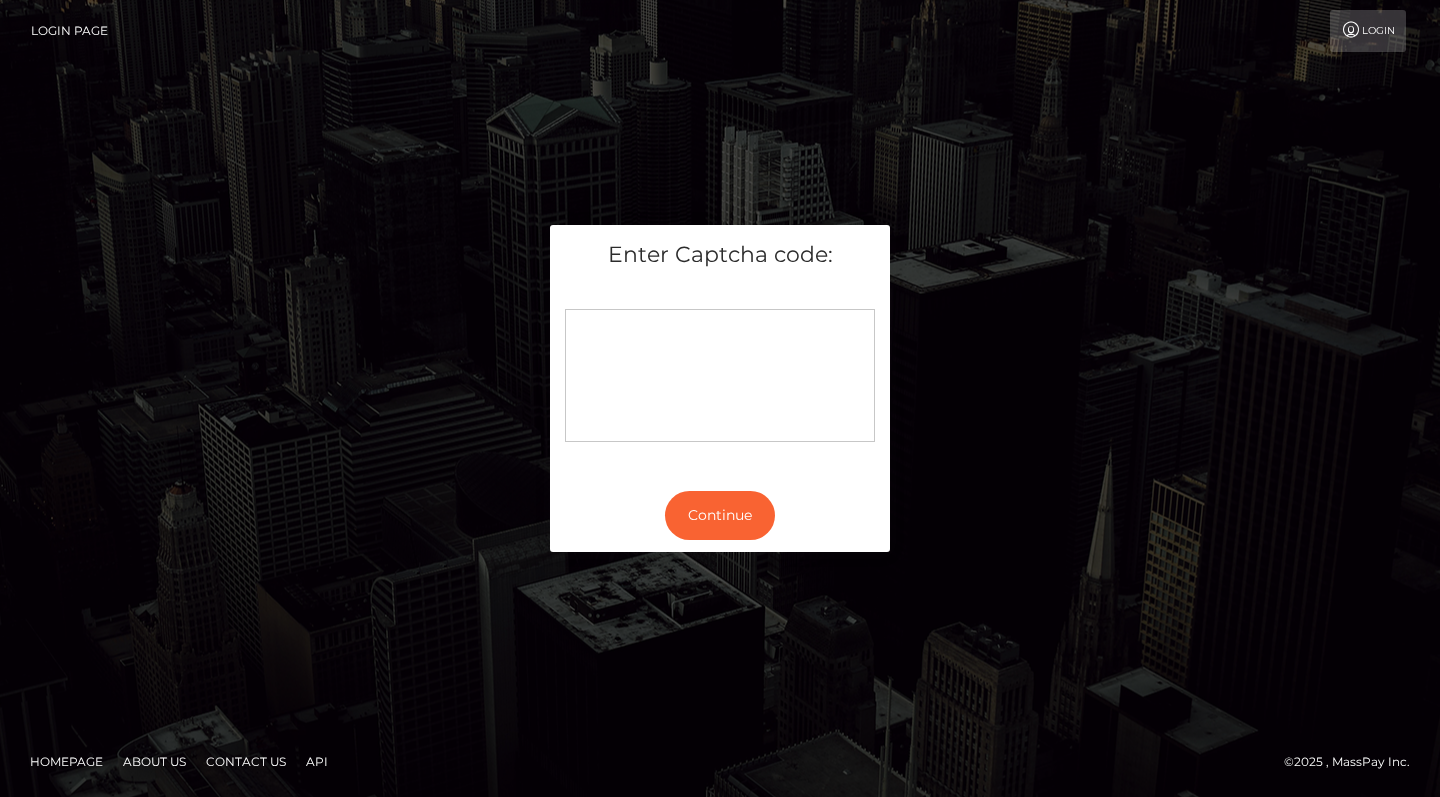 scroll, scrollTop: 0, scrollLeft: 0, axis: both 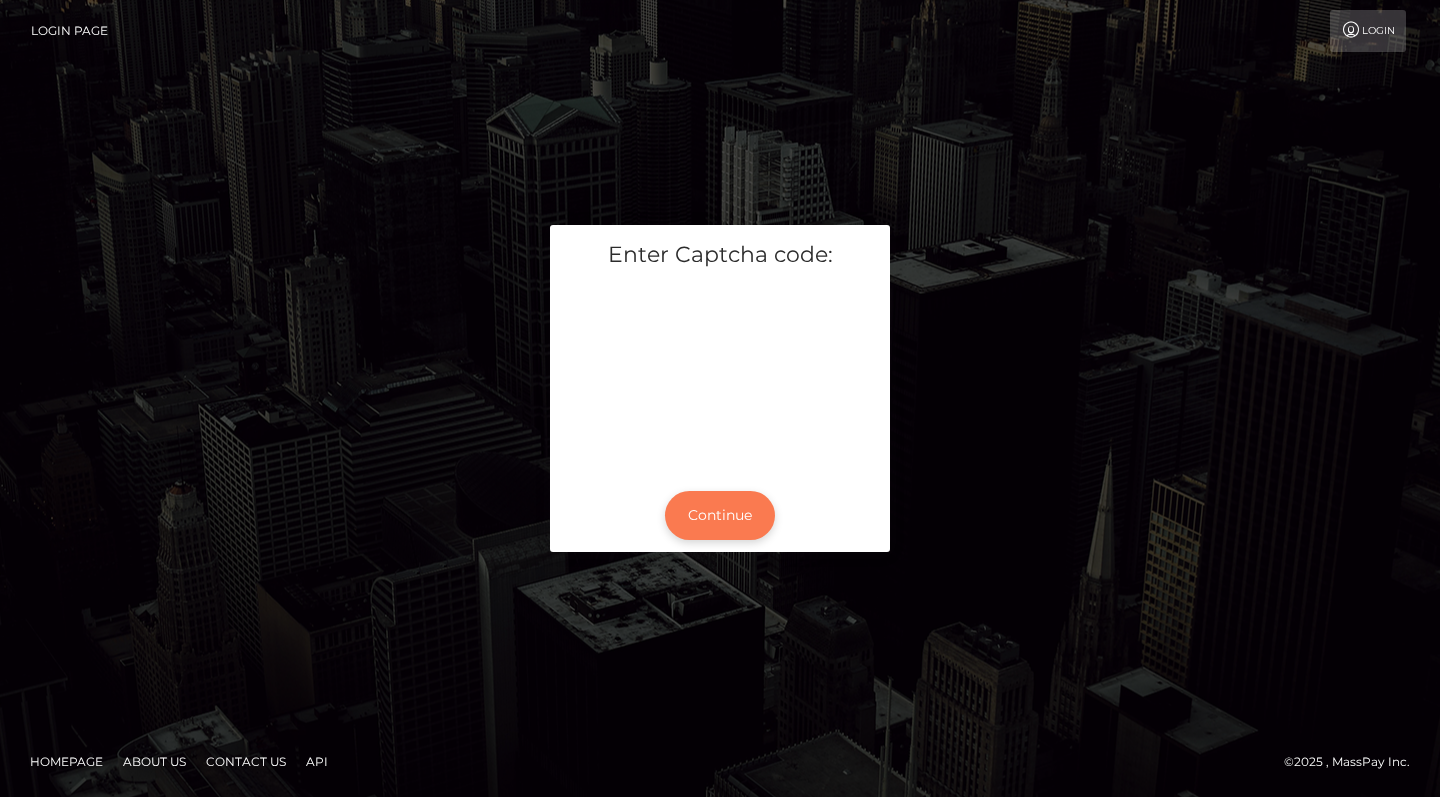 click on "Continue" at bounding box center (720, 515) 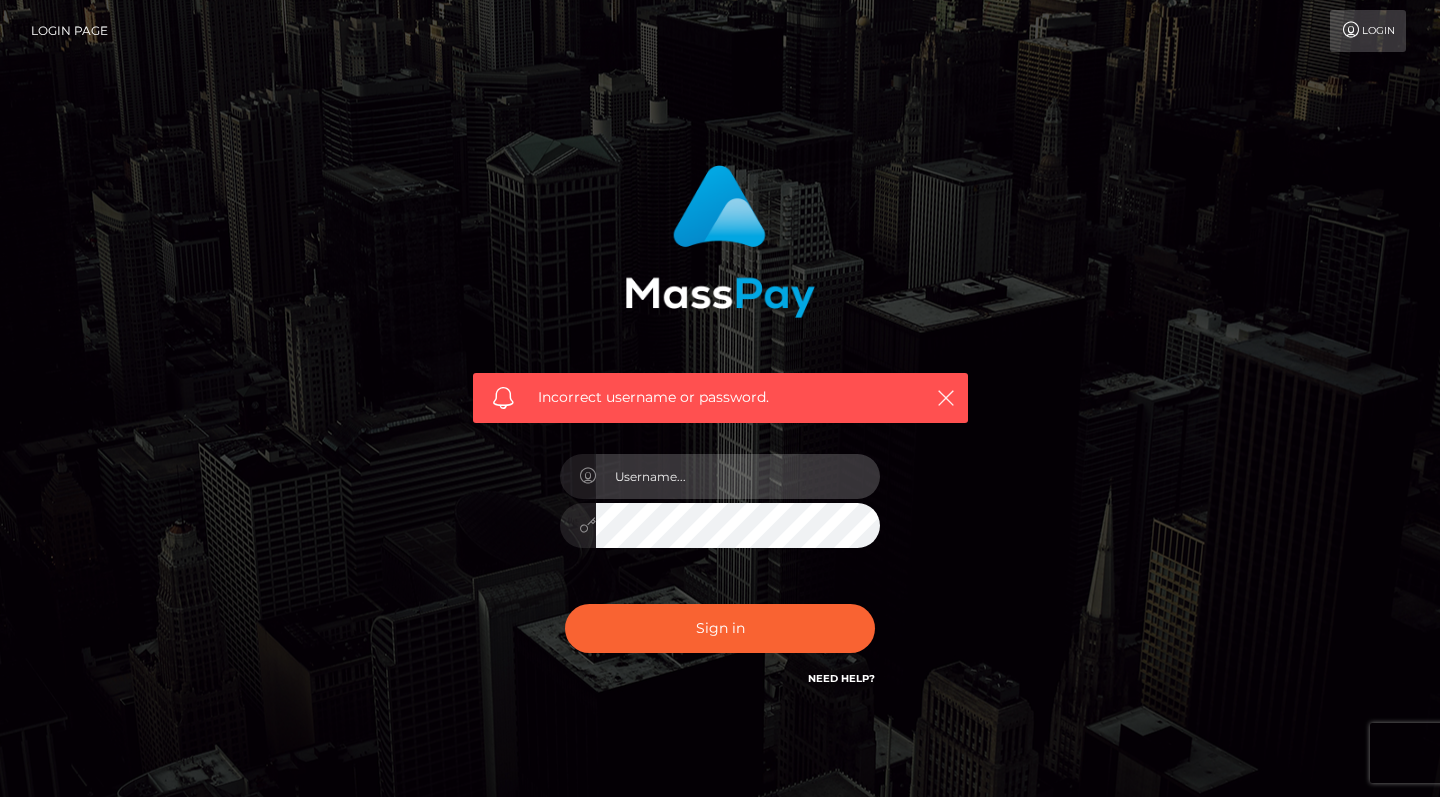 scroll, scrollTop: 0, scrollLeft: 0, axis: both 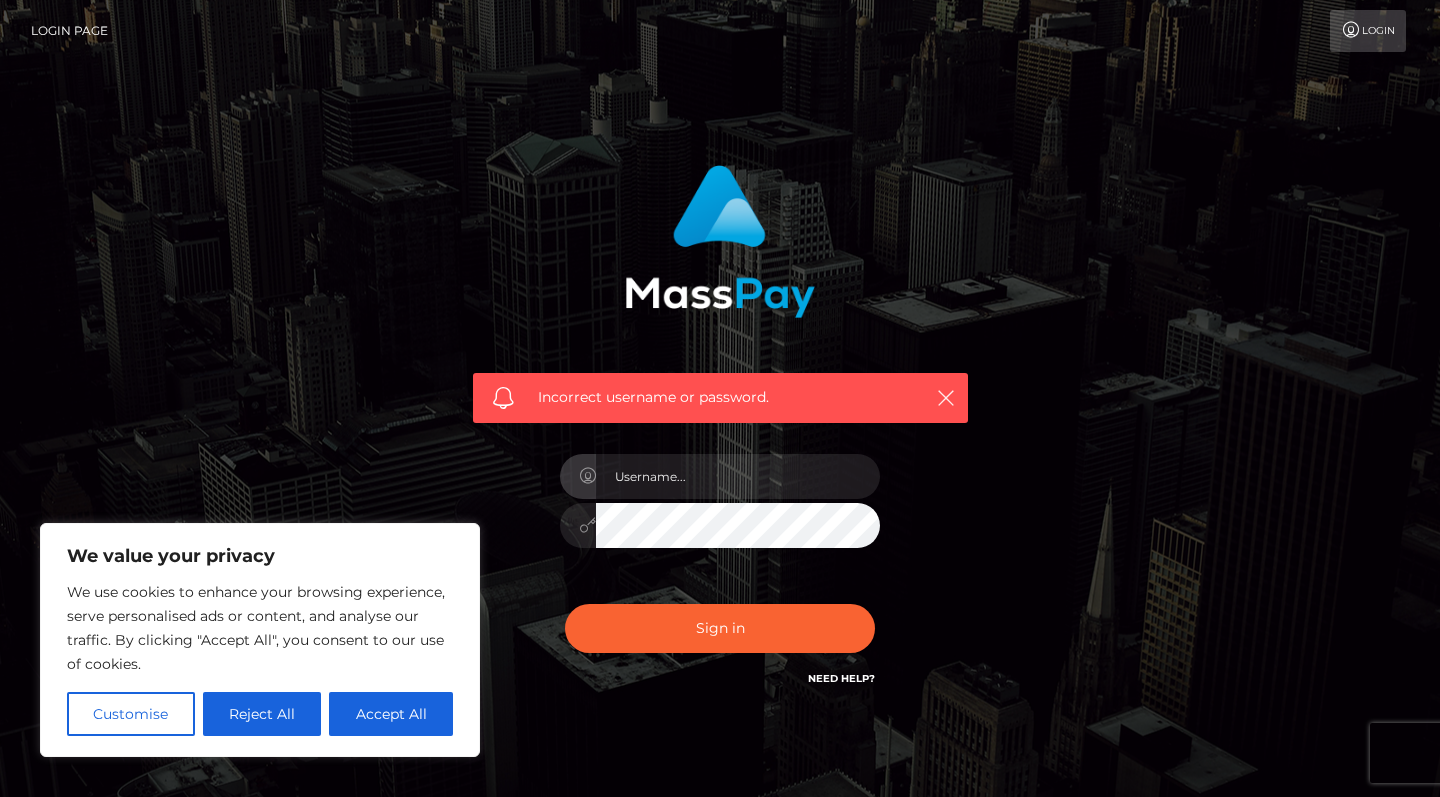 click on "Incorrect username or password." at bounding box center [720, 437] 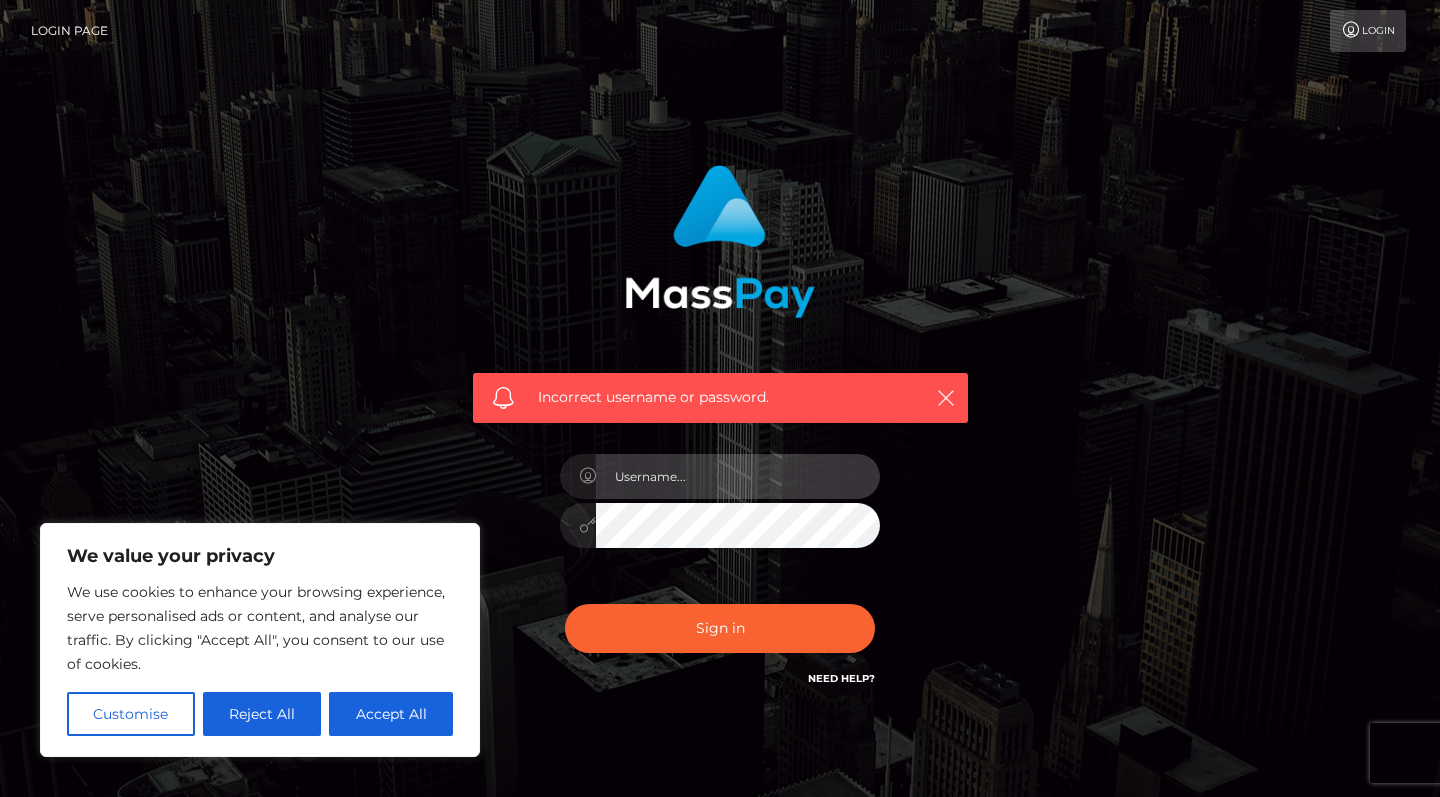 click at bounding box center (738, 476) 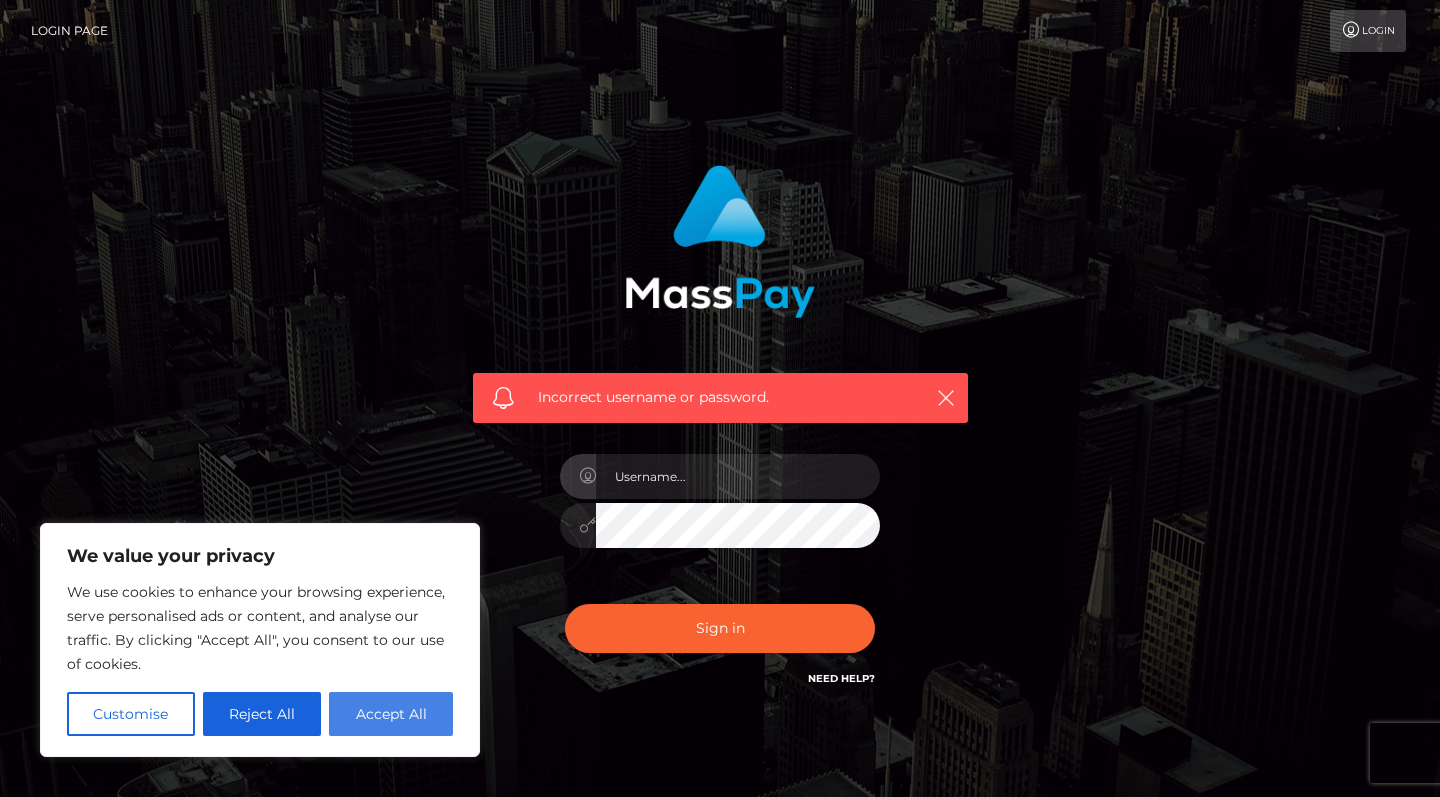 click on "Accept All" at bounding box center (391, 714) 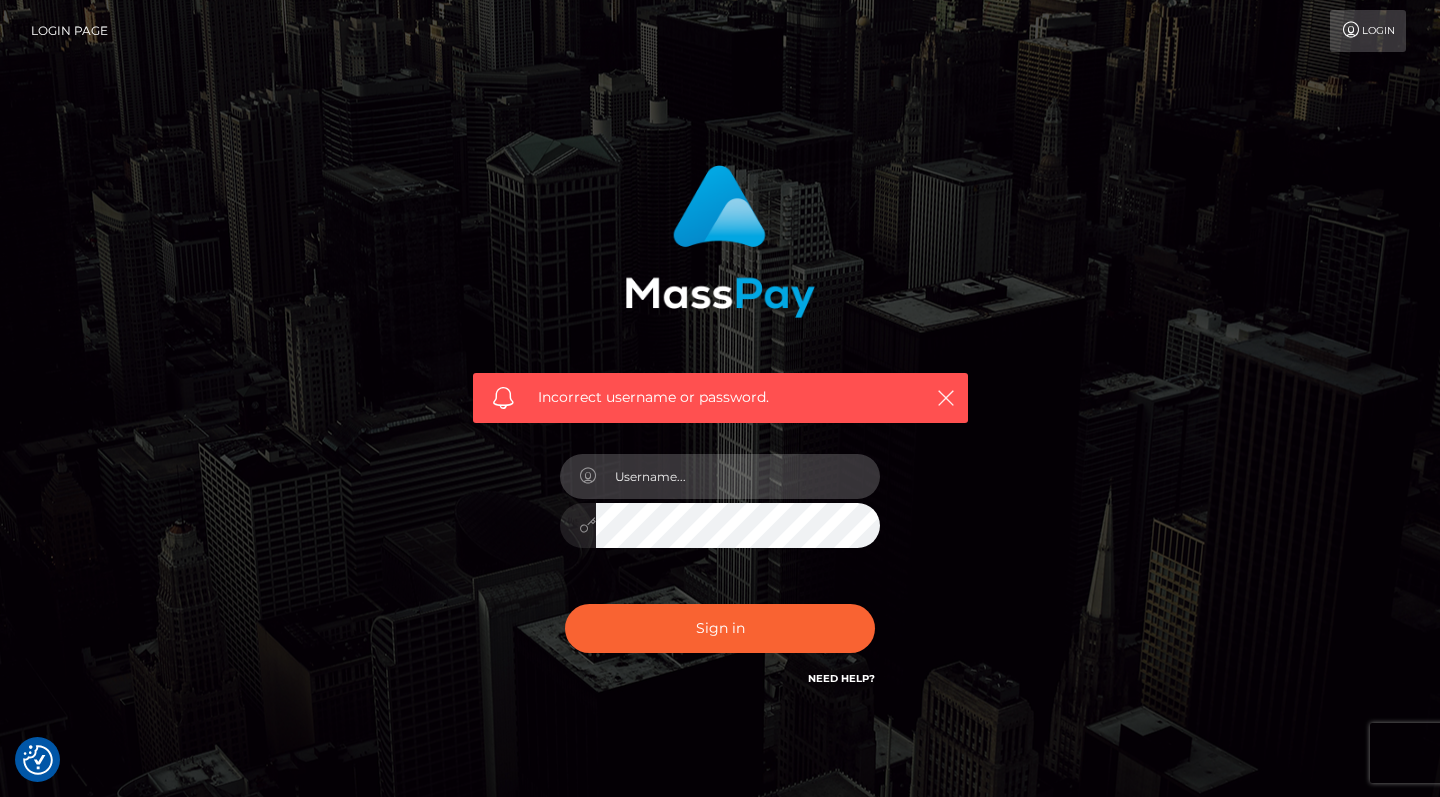 click at bounding box center [738, 476] 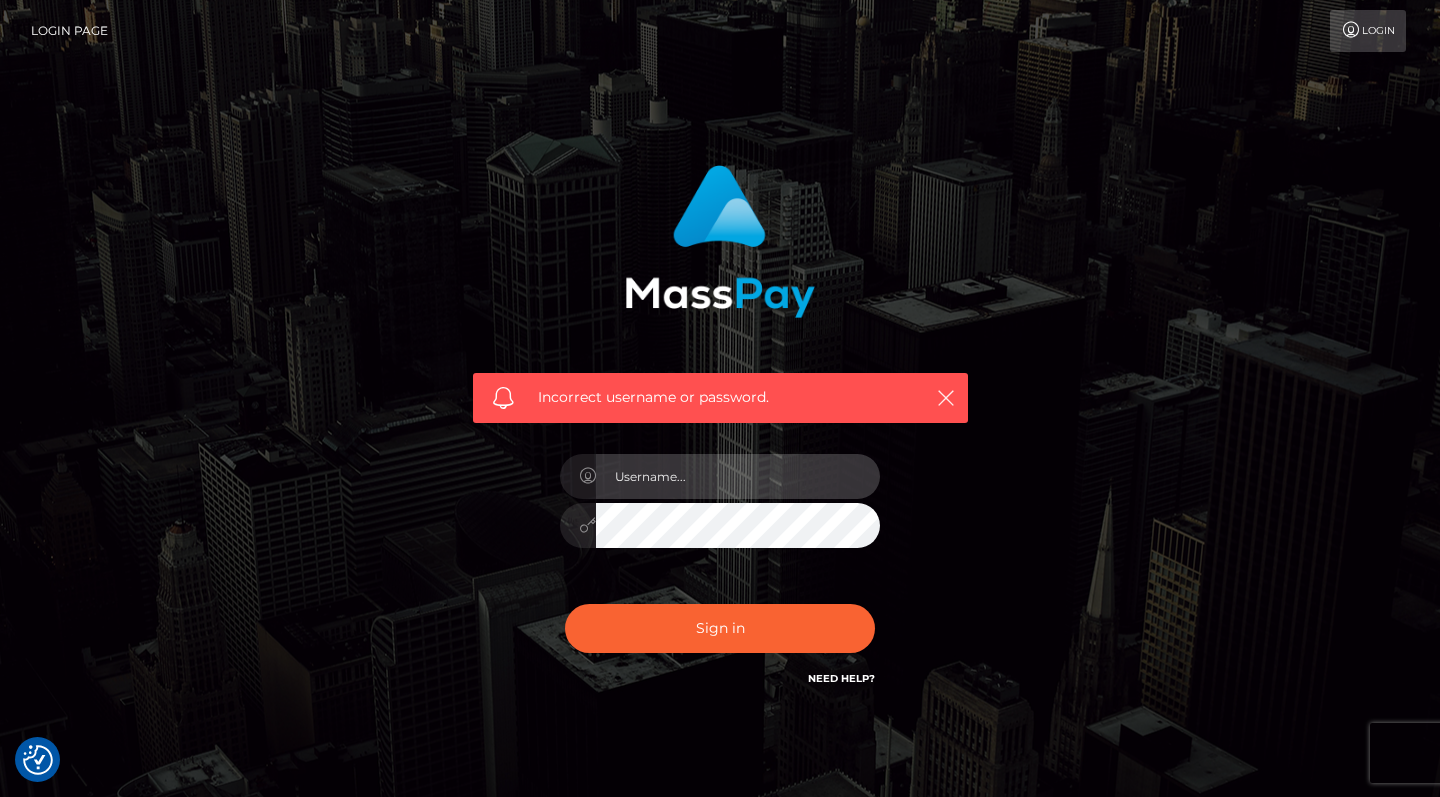 type on "[EMAIL]" 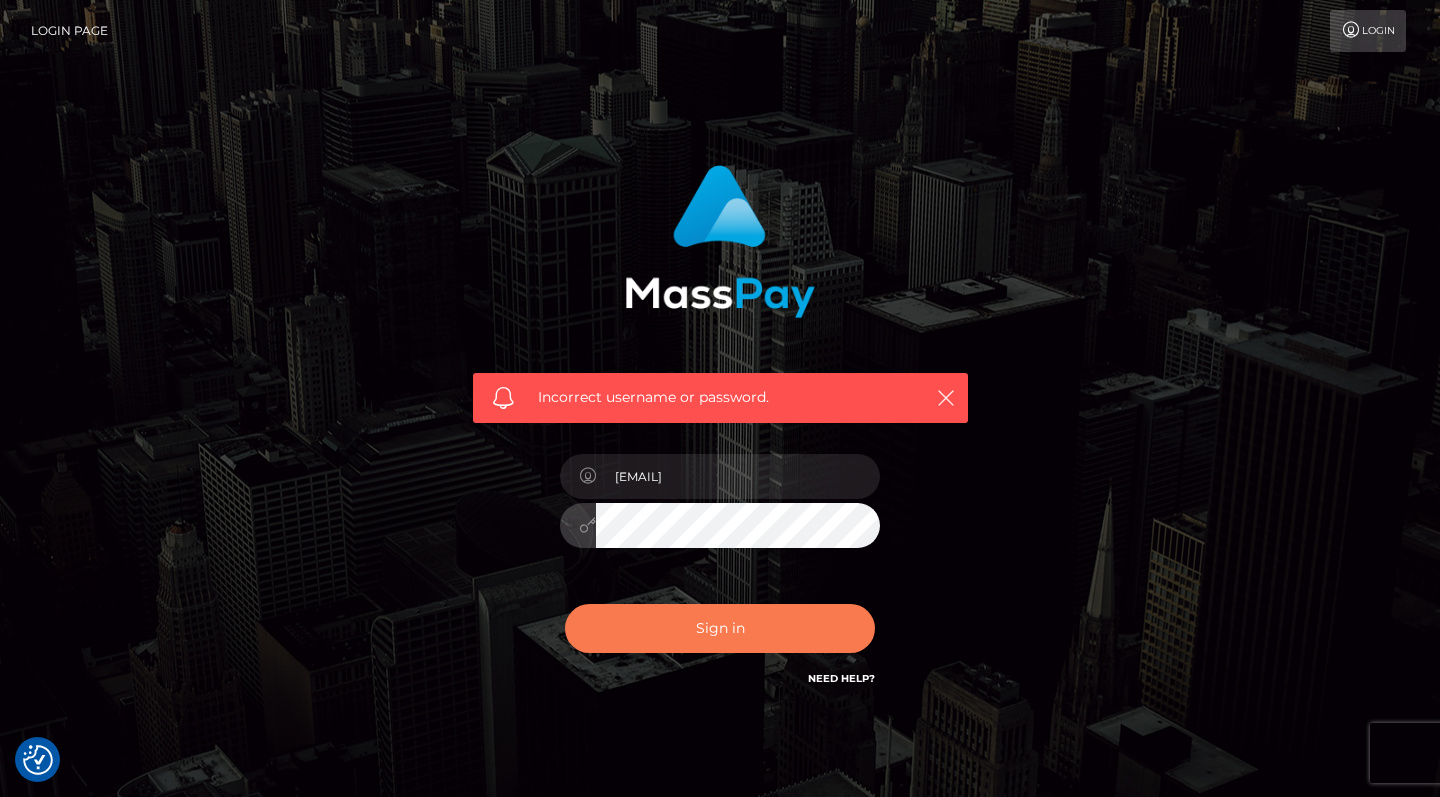 click on "Sign in" at bounding box center [720, 628] 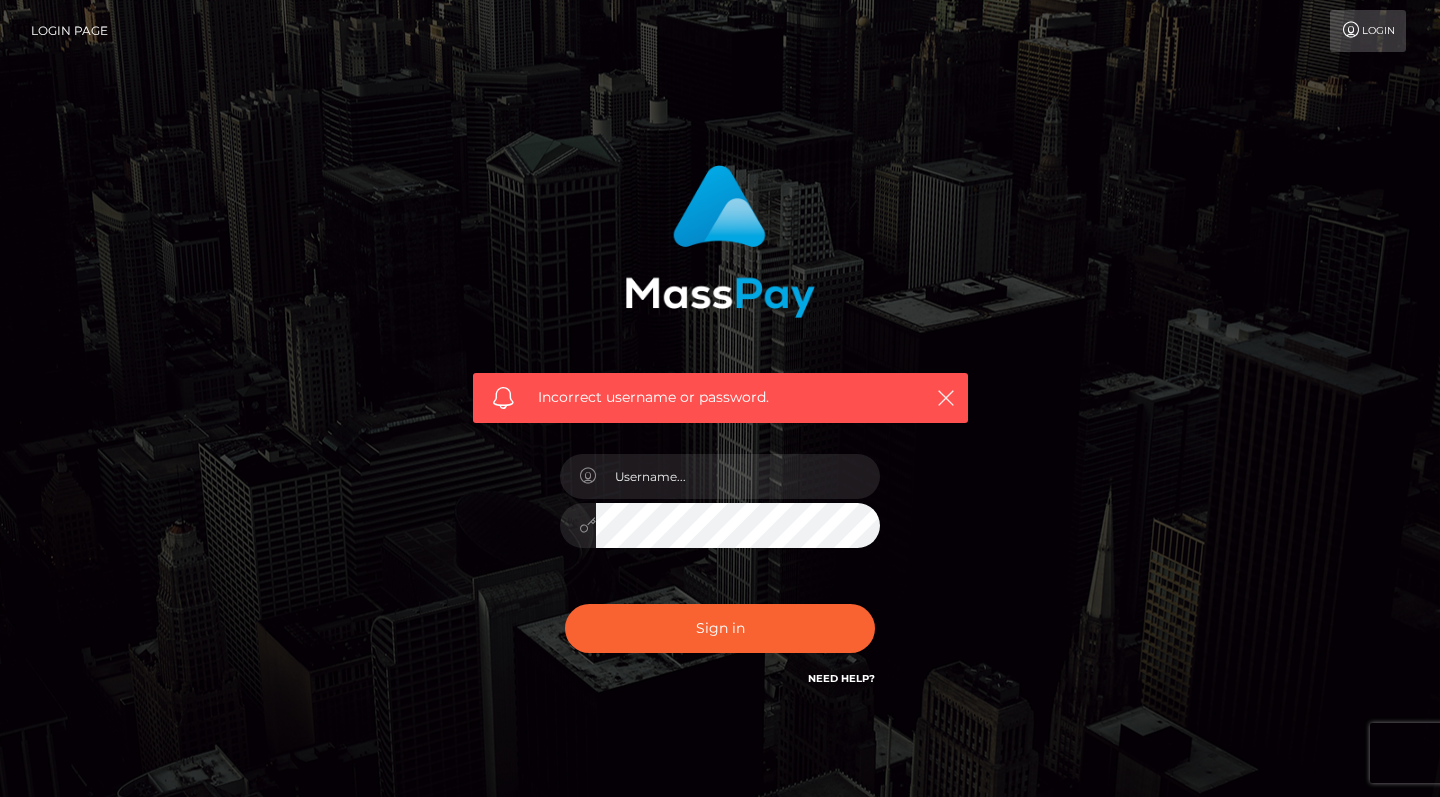 scroll, scrollTop: 0, scrollLeft: 0, axis: both 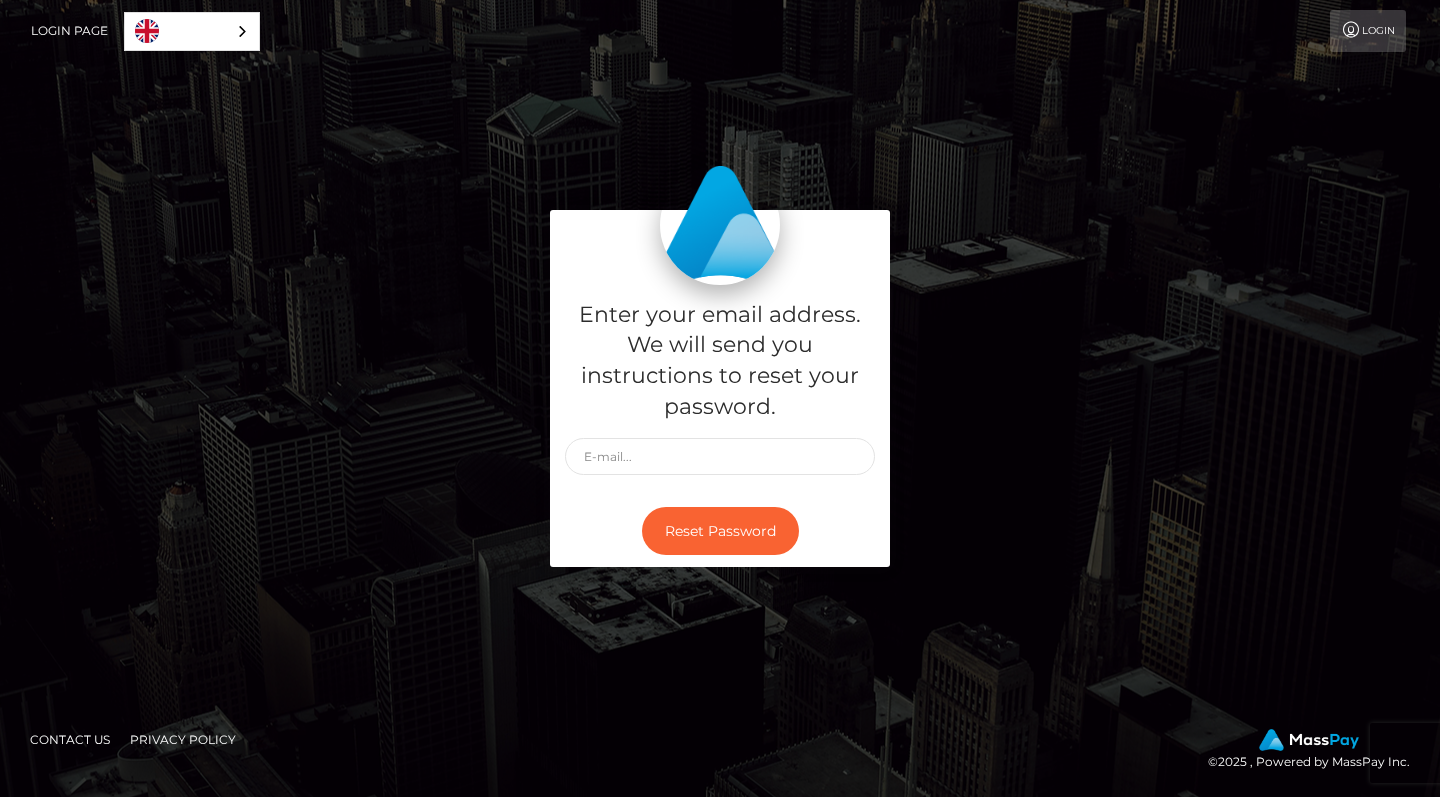 click at bounding box center [720, 456] 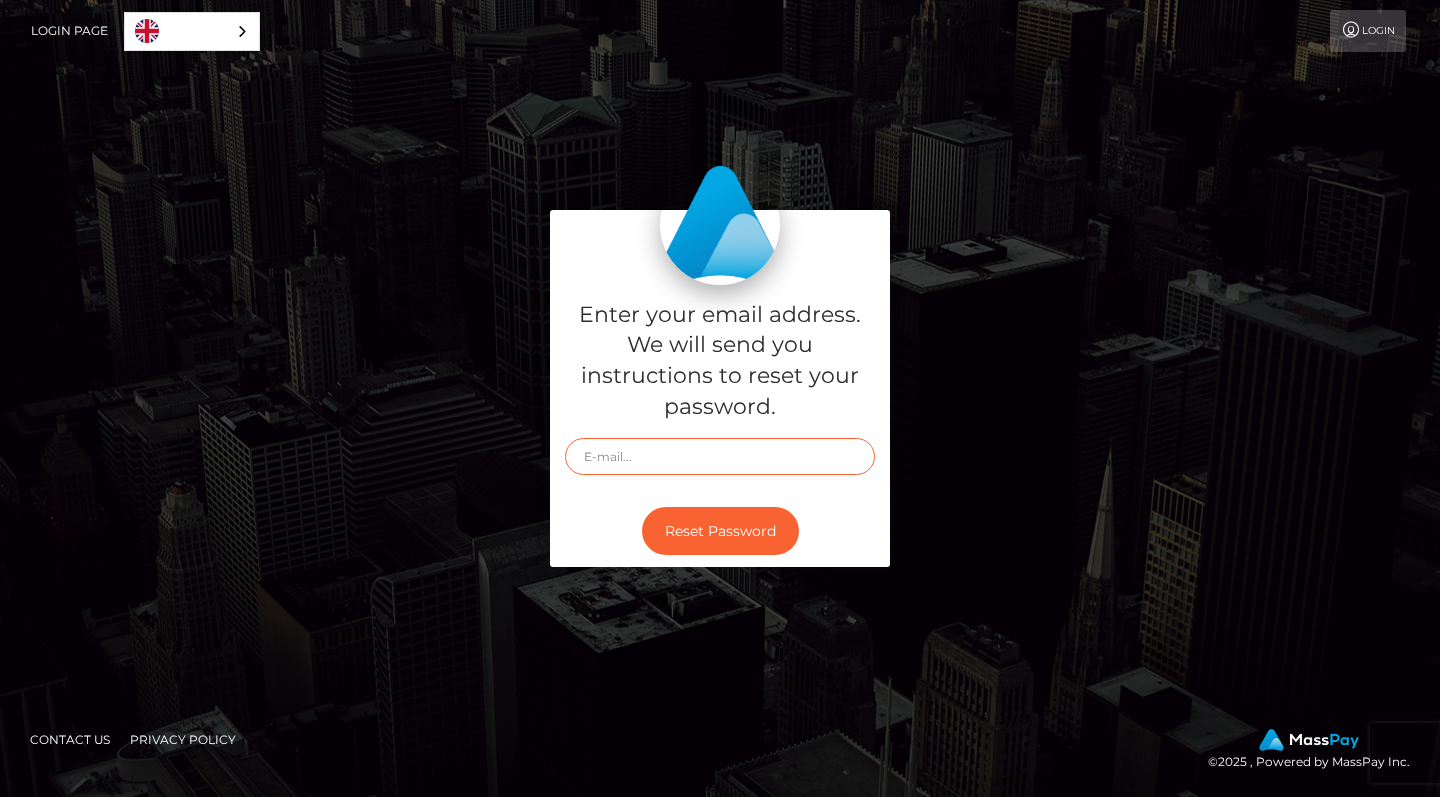 type on "[EMAIL]" 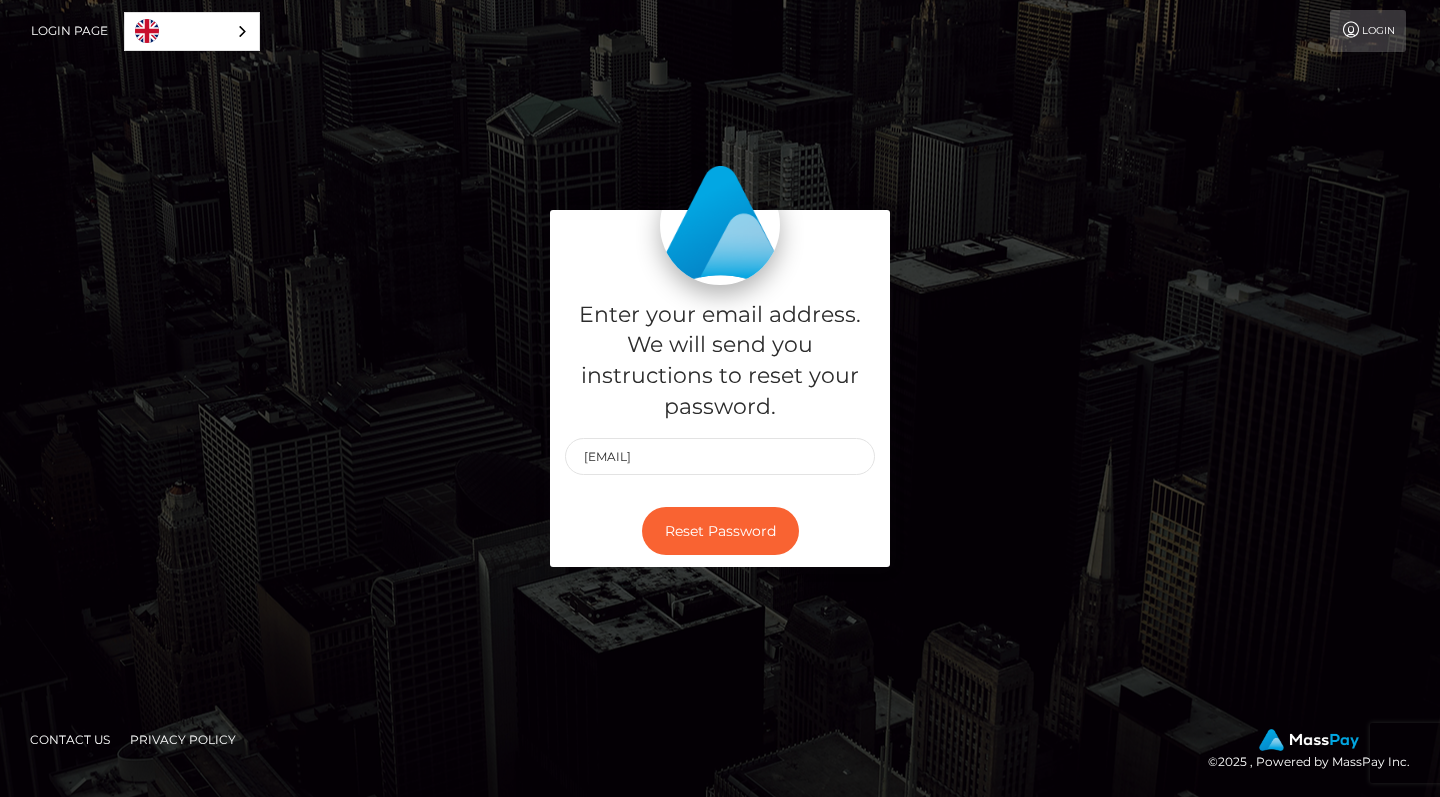 click on "Reset Password" at bounding box center (720, 531) 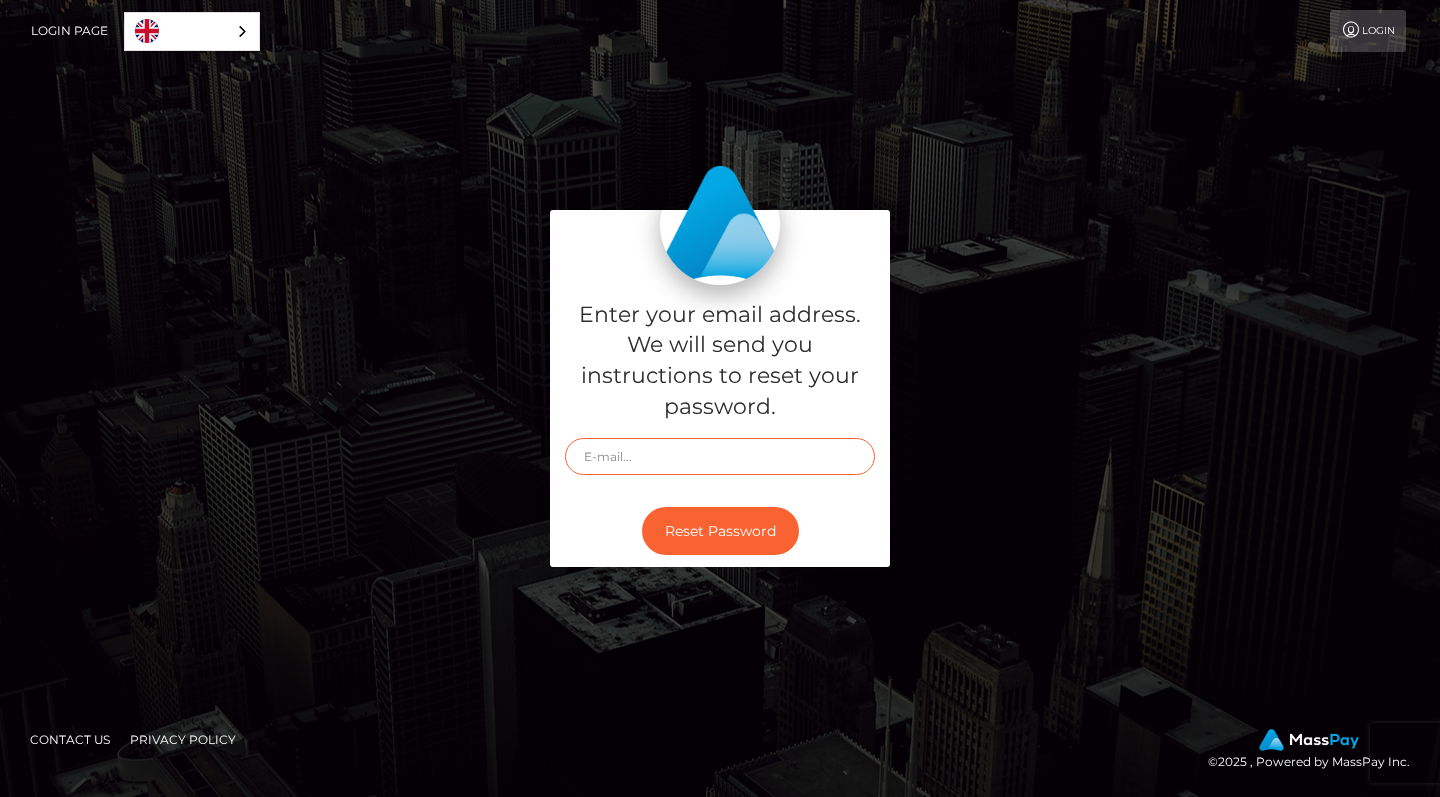 scroll, scrollTop: 0, scrollLeft: 0, axis: both 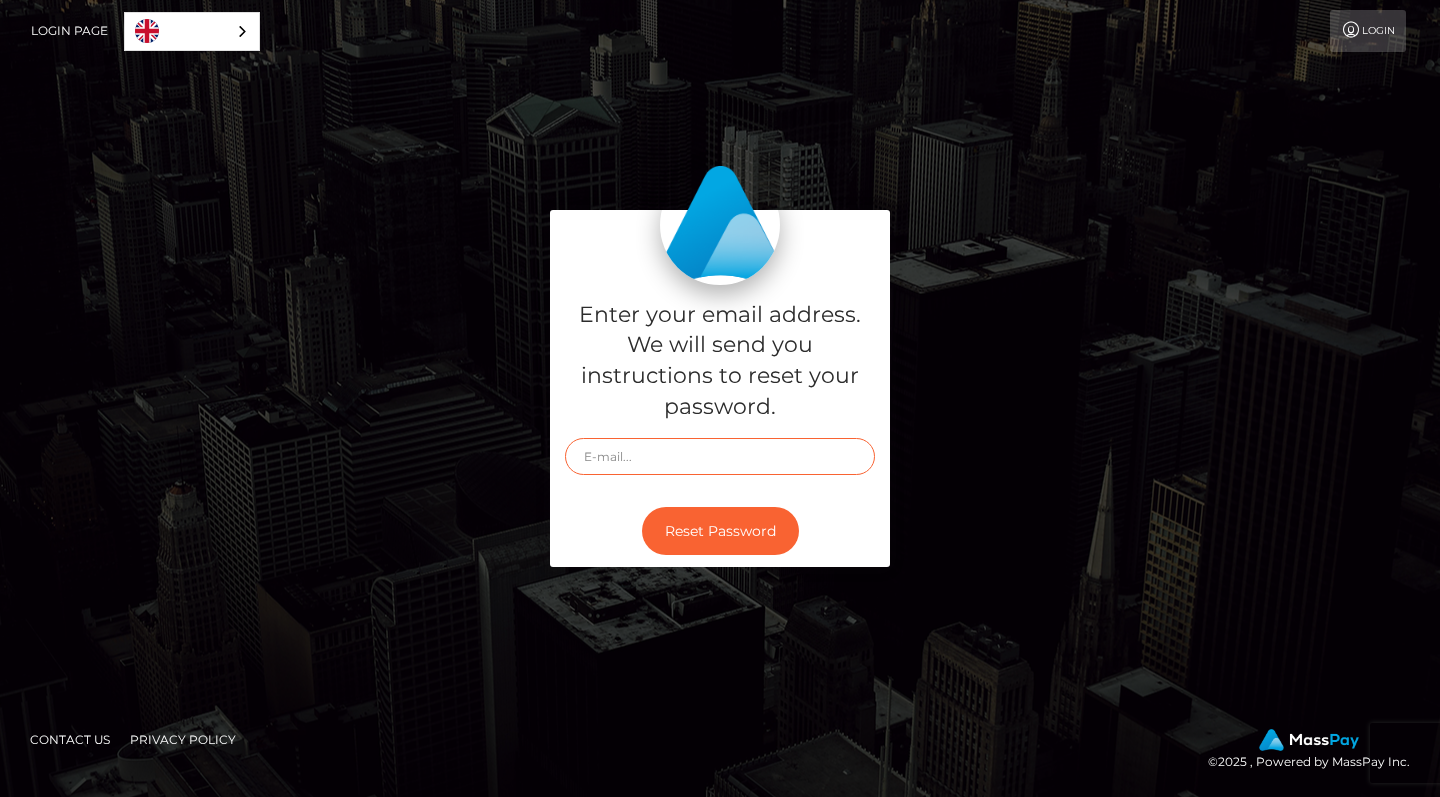 type on "[EMAIL]" 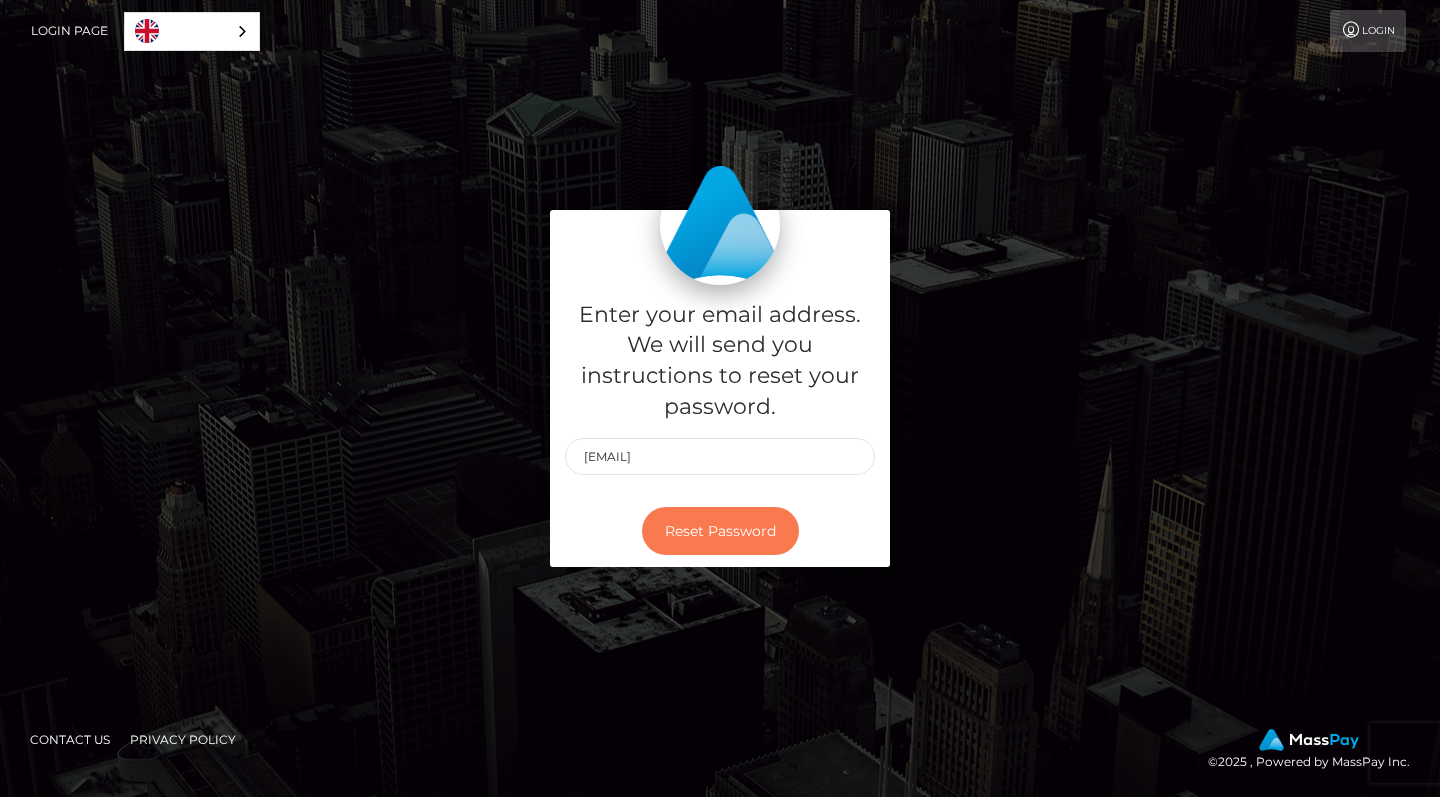 click on "Reset Password" at bounding box center [720, 531] 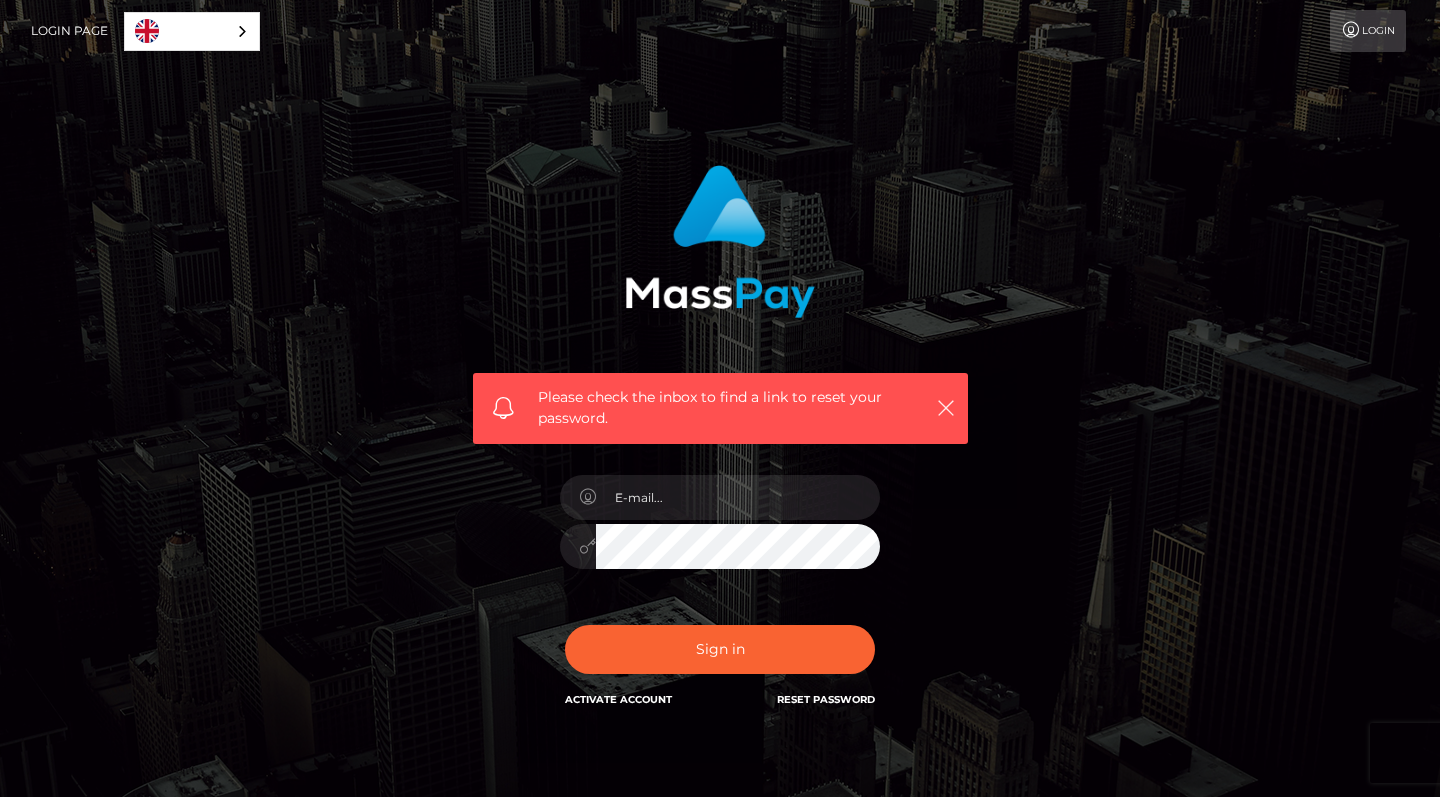scroll, scrollTop: 0, scrollLeft: 0, axis: both 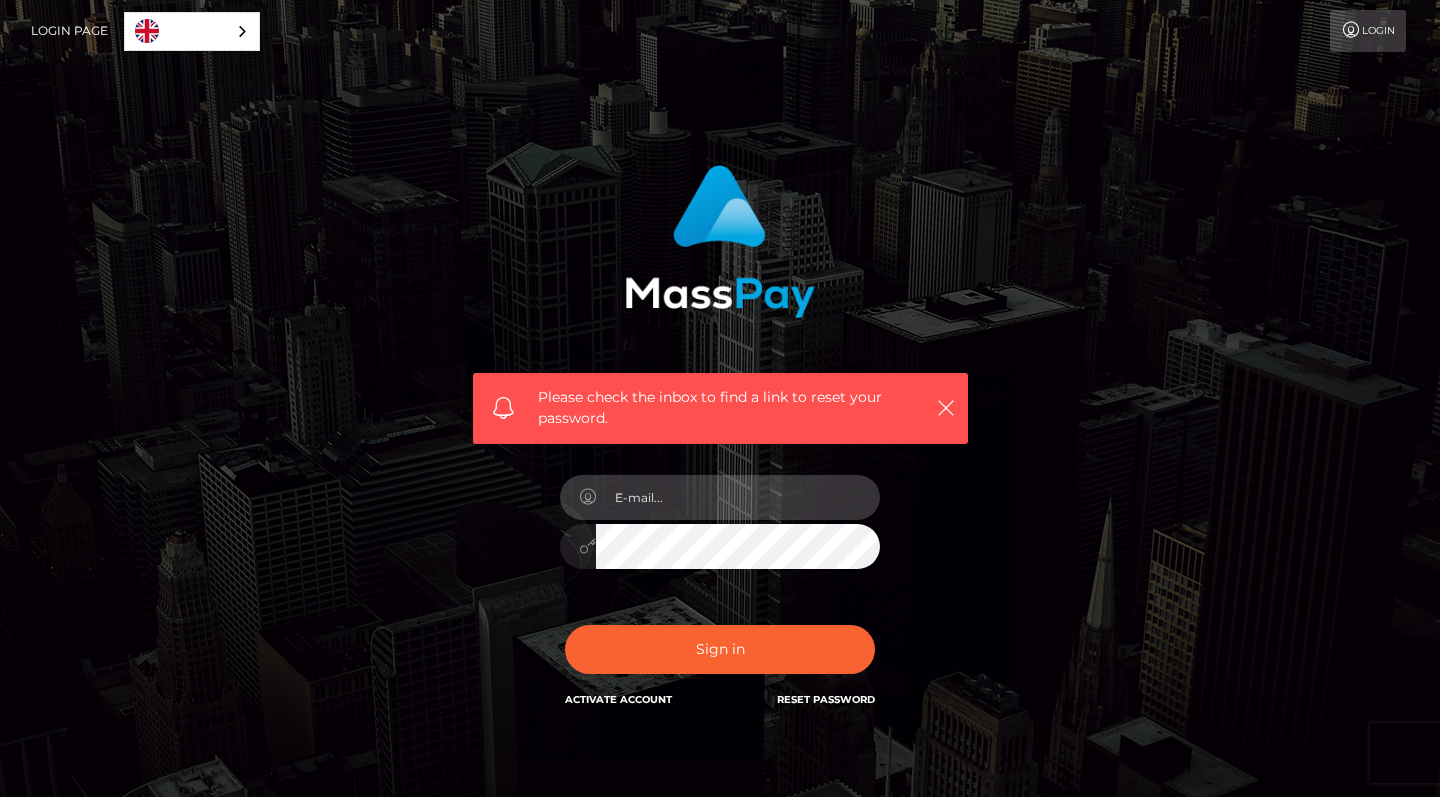 click at bounding box center [738, 497] 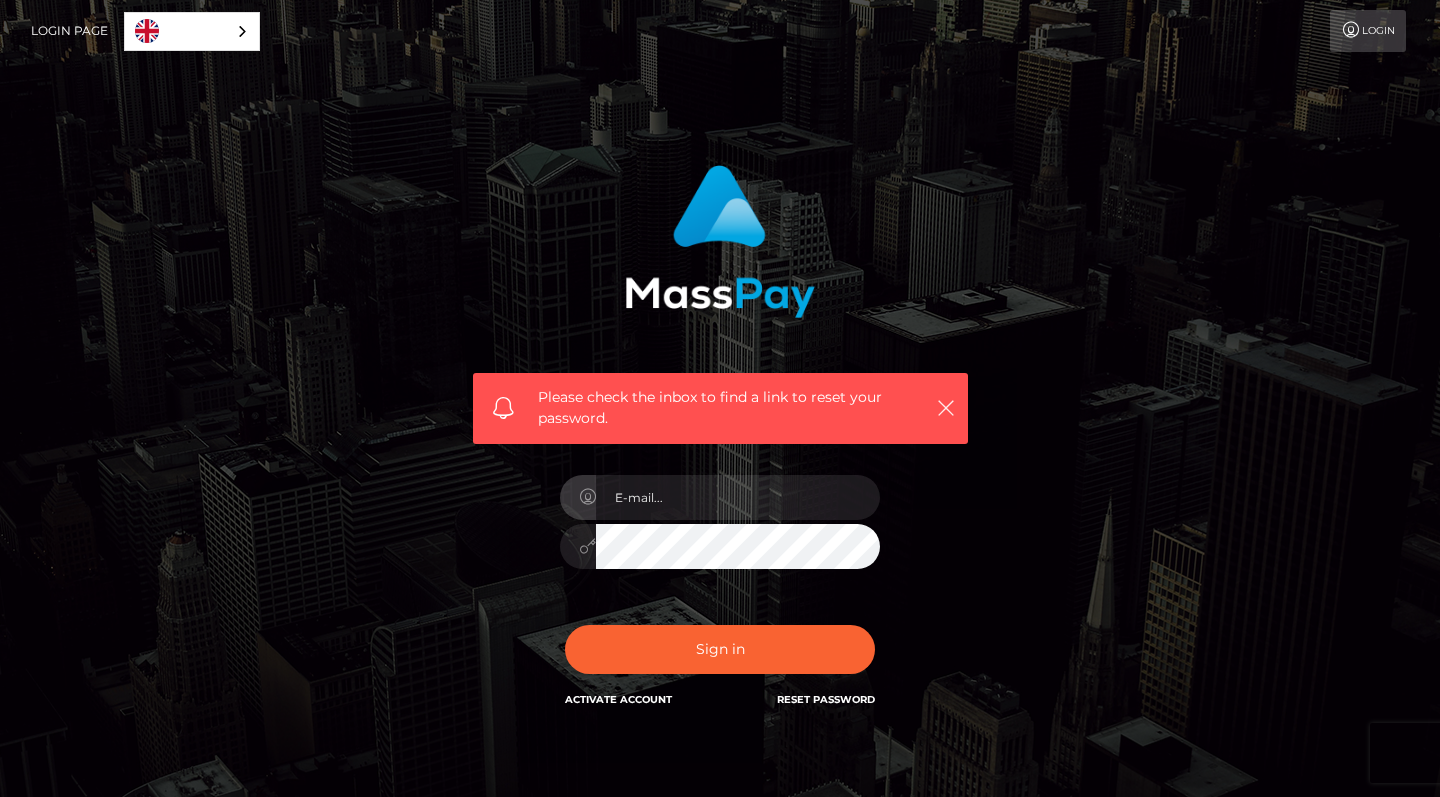 click on "Please check the inbox to find a link to reset your password.
In order to protect your account, we're utilizing the help of a captcha service. Your adblocker could be preventing the captcha from performing properly. Please disable the adblocker prior to logging in.
Reset Password" at bounding box center [720, 448] 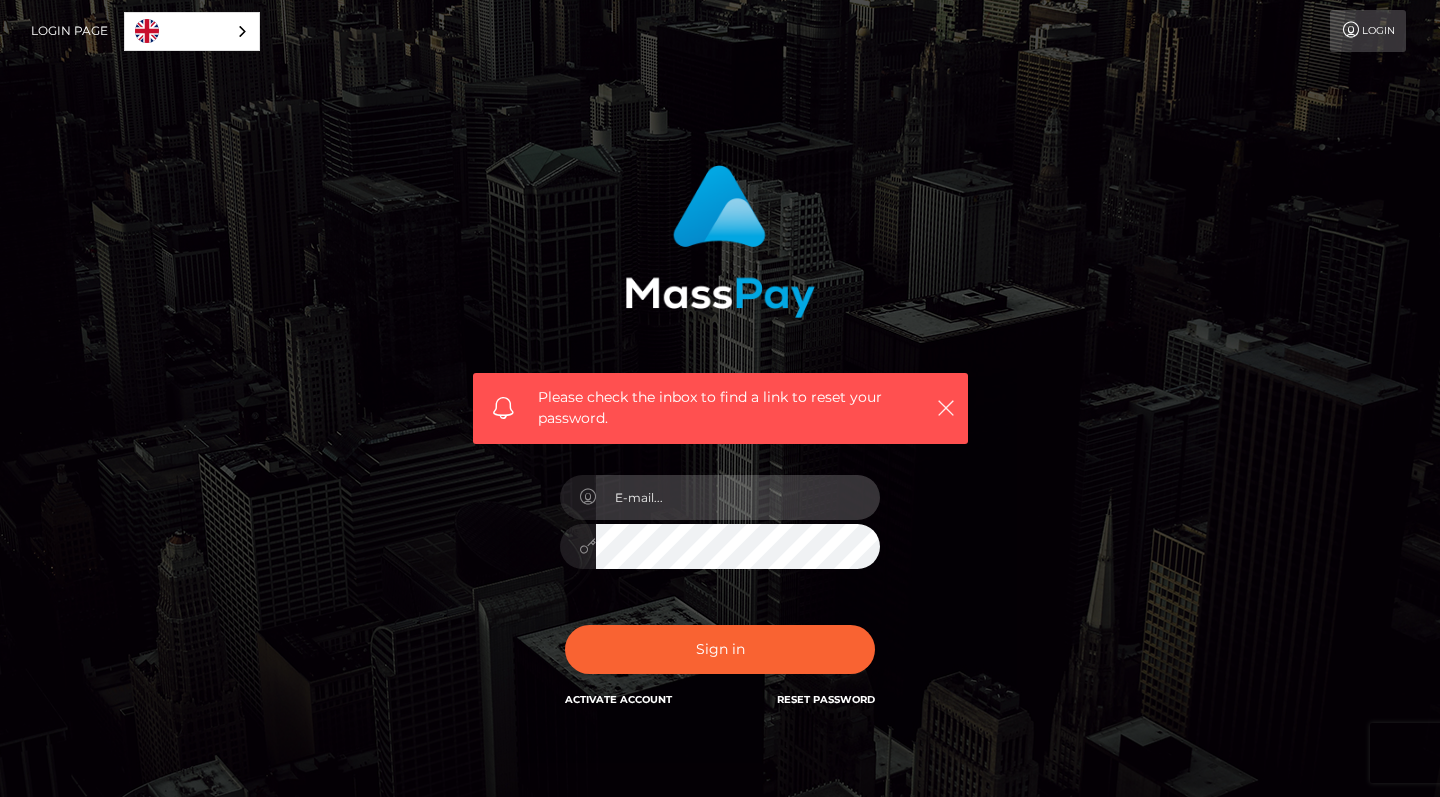 click at bounding box center [738, 497] 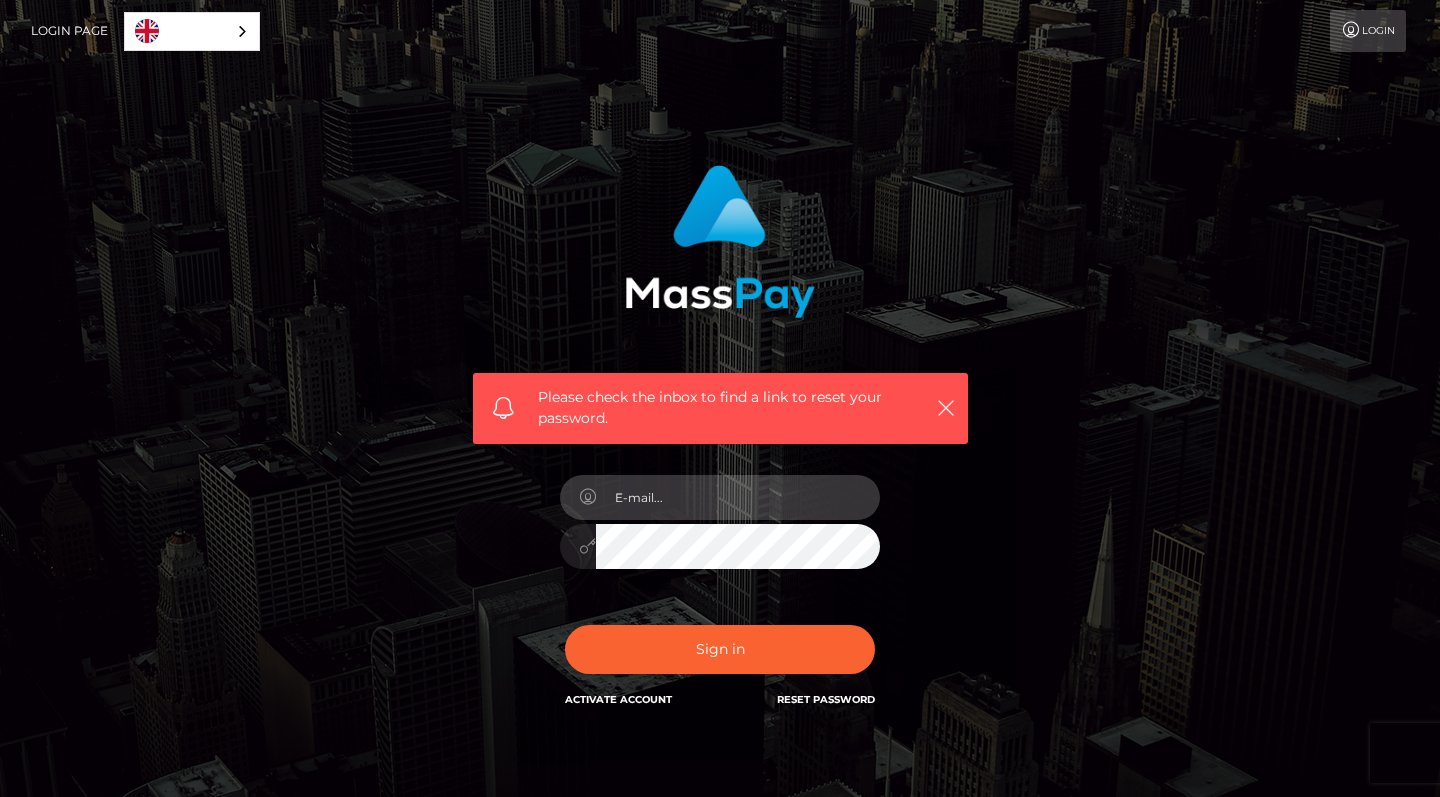 click at bounding box center [738, 497] 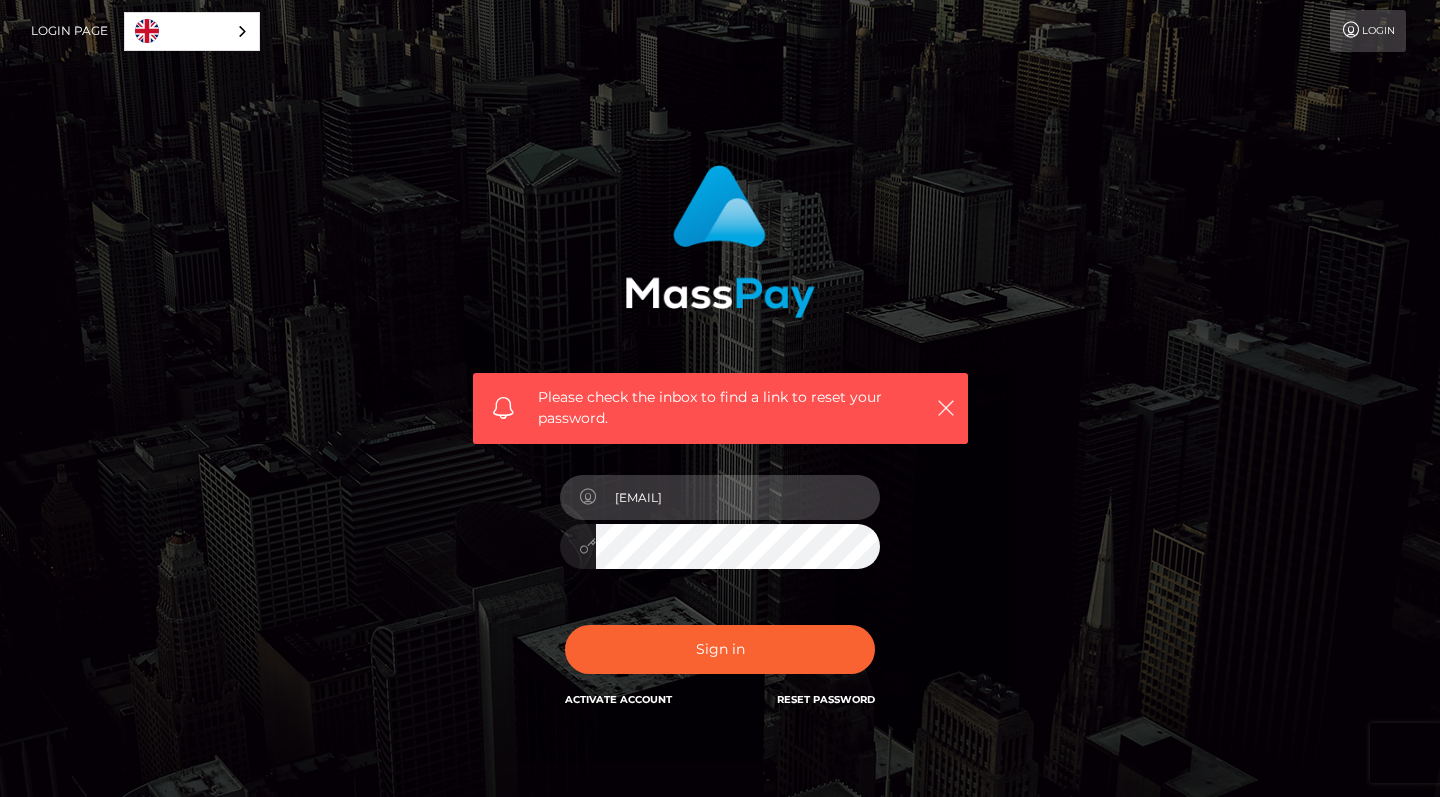 type on "[EMAIL]" 